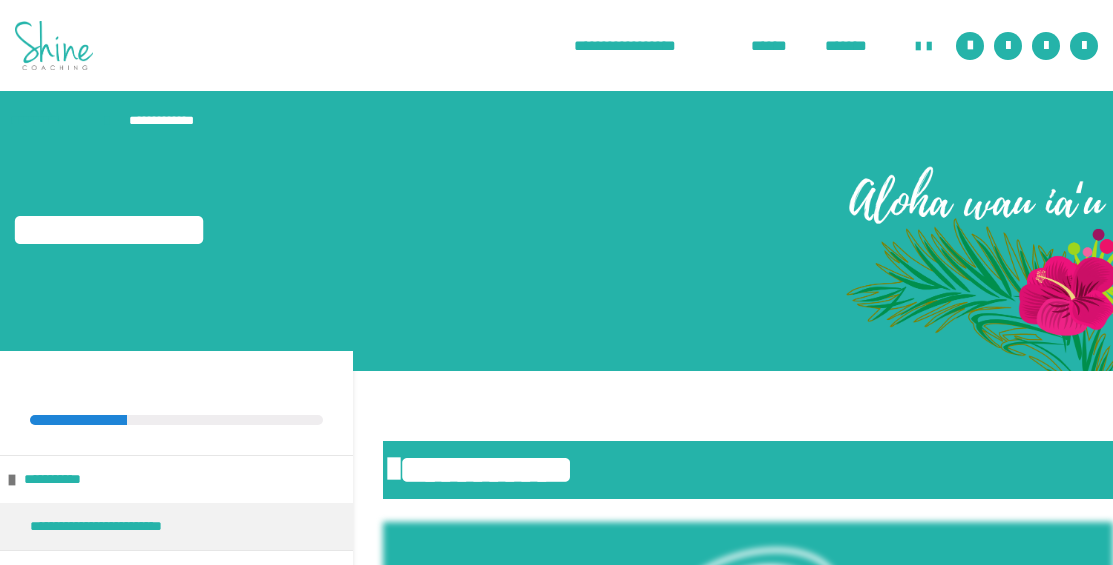scroll, scrollTop: 0, scrollLeft: 0, axis: both 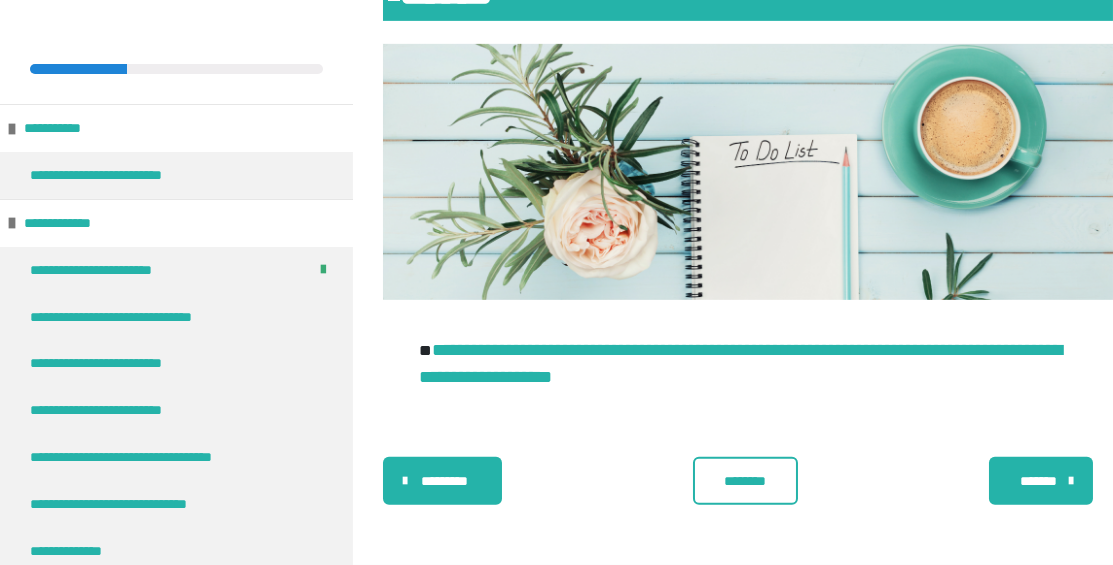 click on "********" at bounding box center [745, 481] 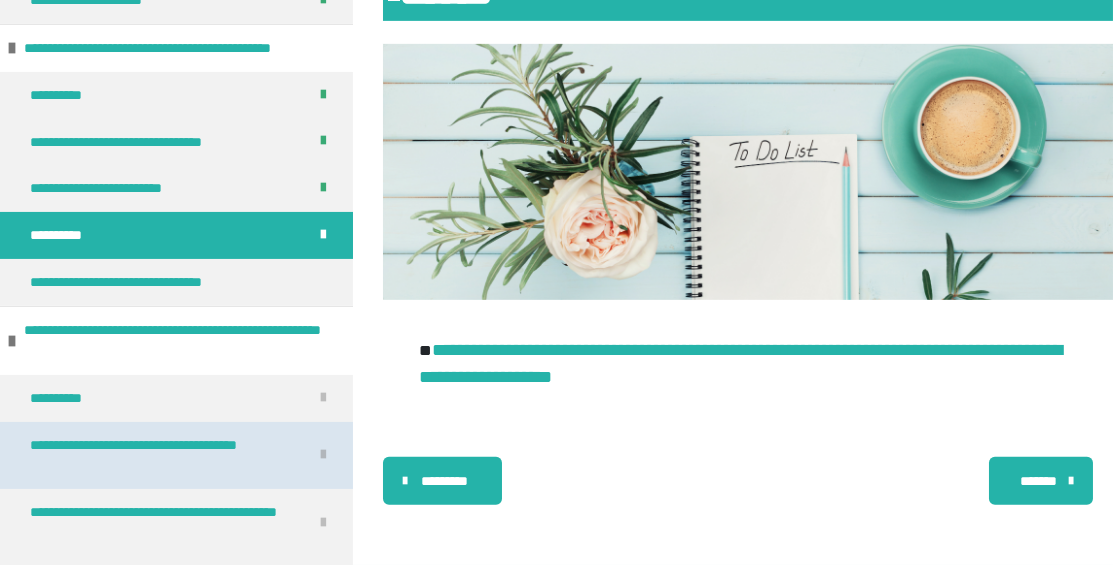 scroll, scrollTop: 1813, scrollLeft: 0, axis: vertical 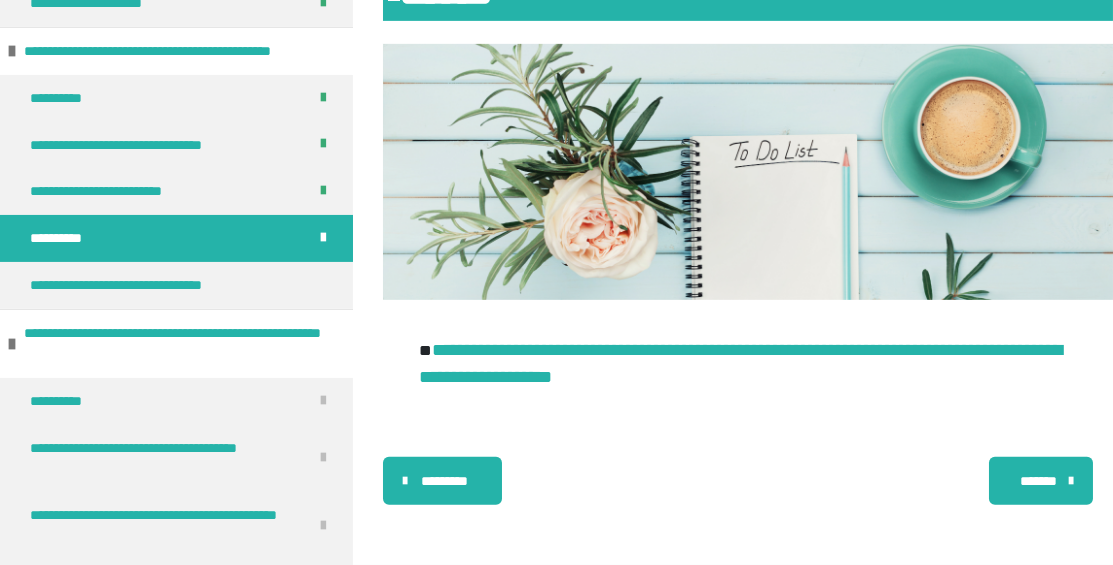 click on "*******" at bounding box center [1041, 481] 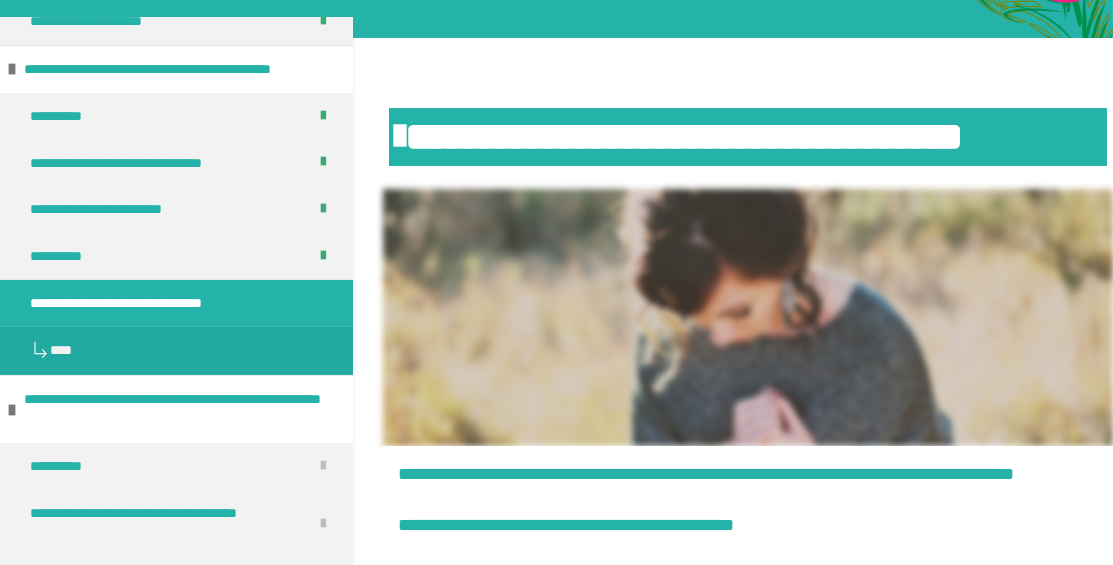 scroll, scrollTop: -34, scrollLeft: 0, axis: vertical 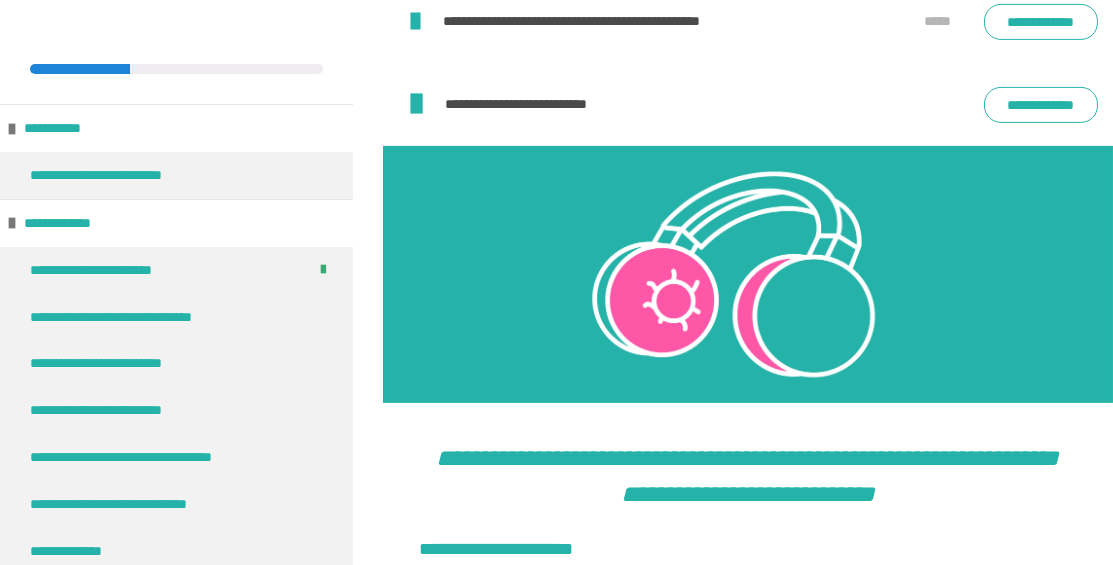click on "**********" at bounding box center [1041, 22] 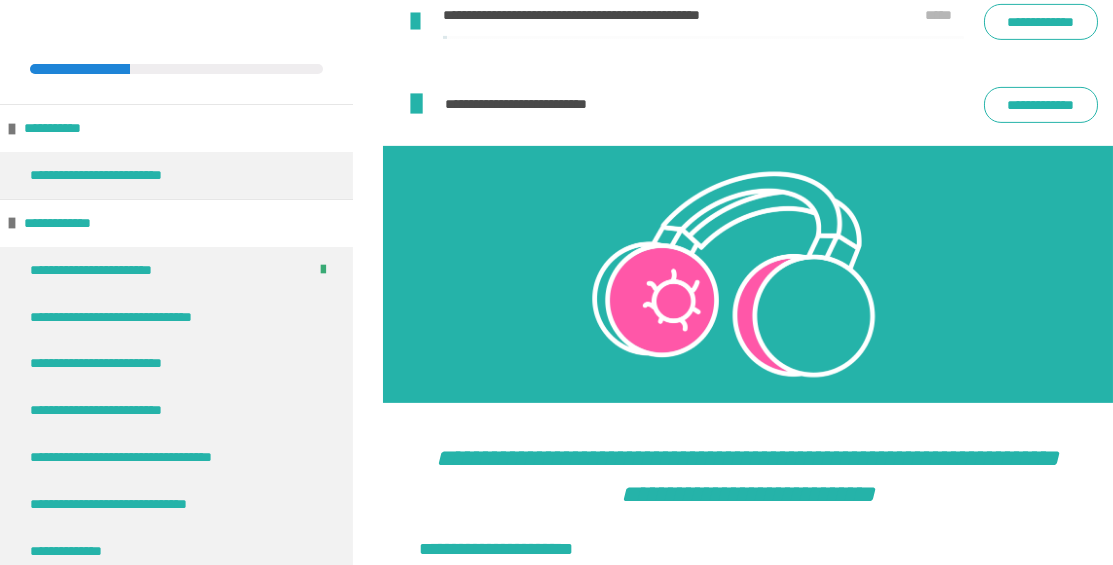 click on "**********" at bounding box center [748, 22] 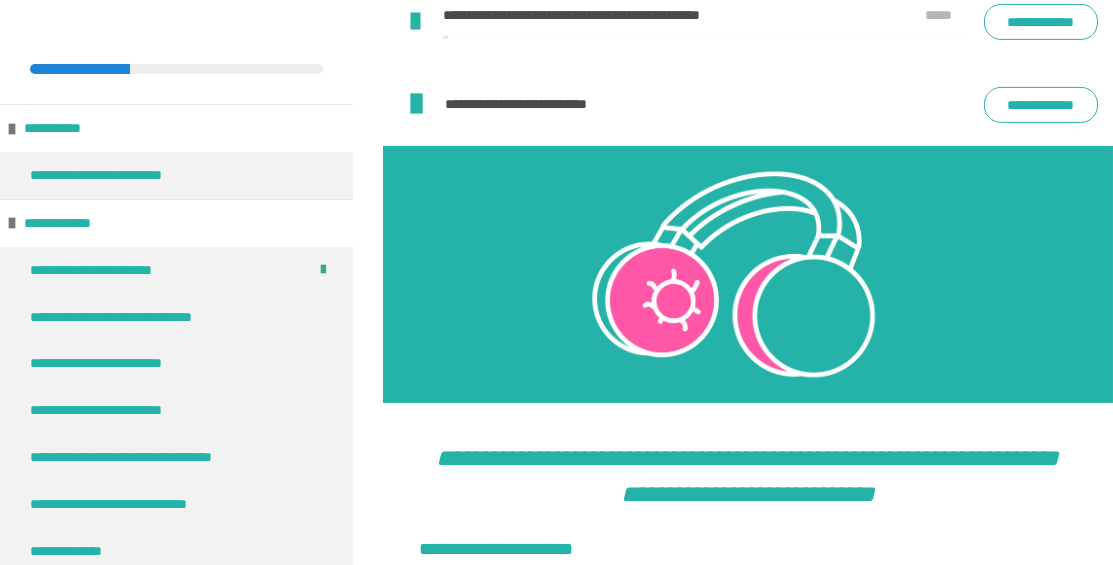 click at bounding box center (415, 22) 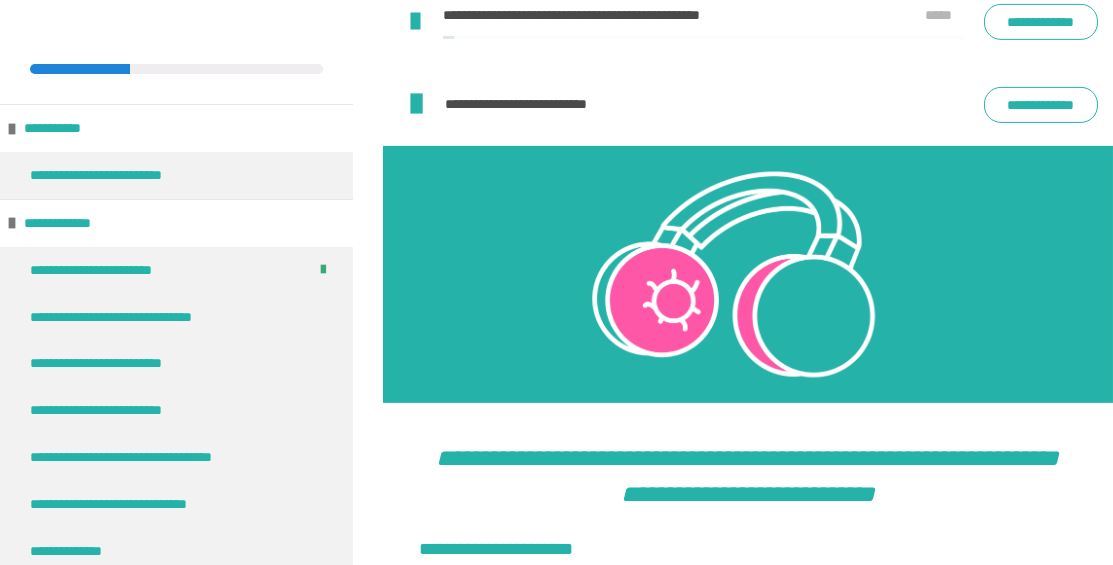 click on "**********" at bounding box center (1041, 105) 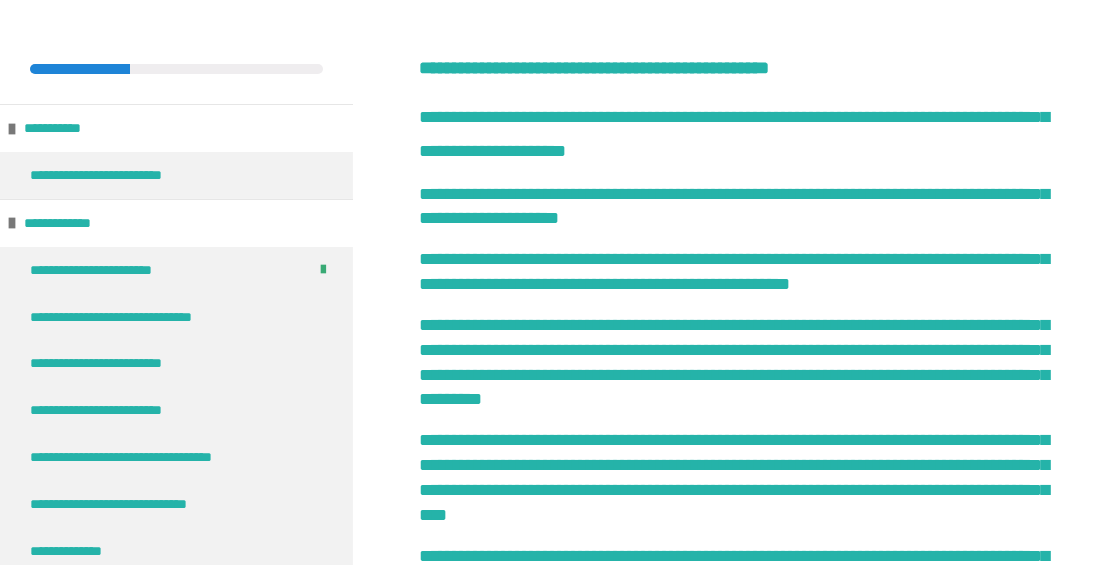scroll, scrollTop: 3508, scrollLeft: 0, axis: vertical 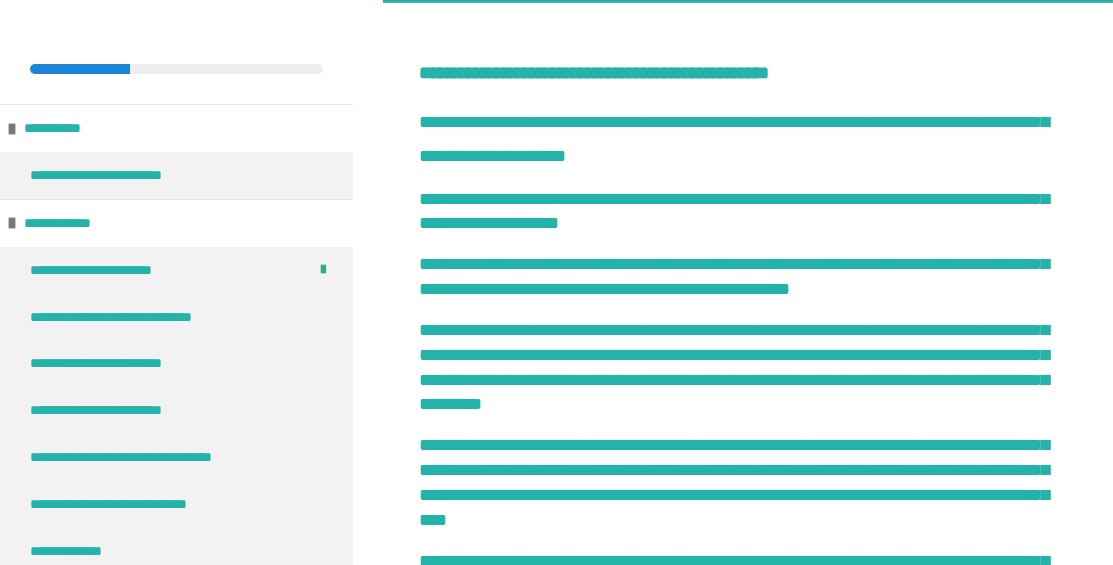 click on "**********" at bounding box center [1041, -96] 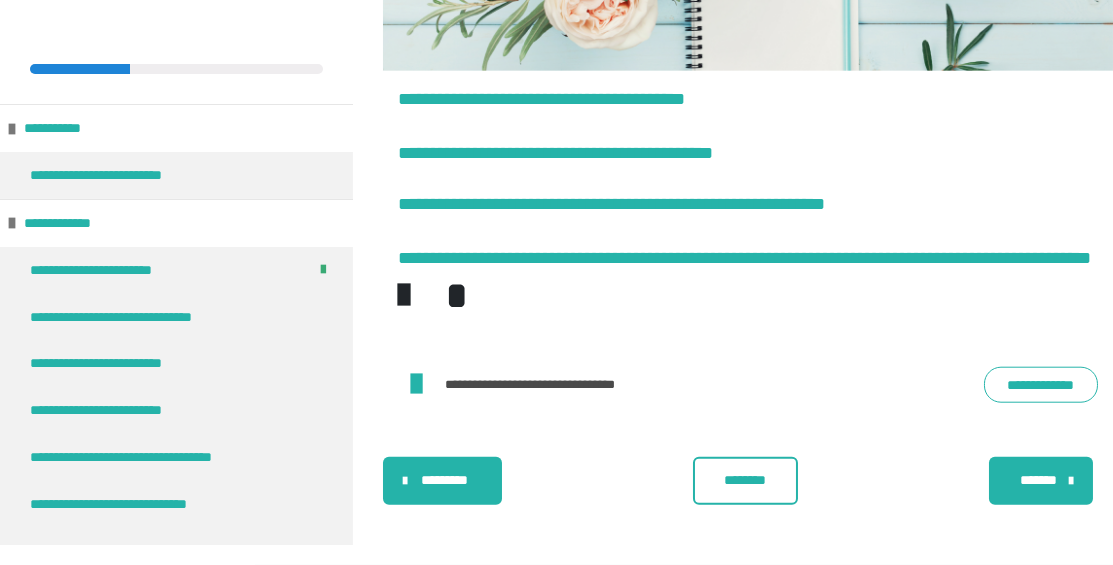 scroll, scrollTop: 7511, scrollLeft: 0, axis: vertical 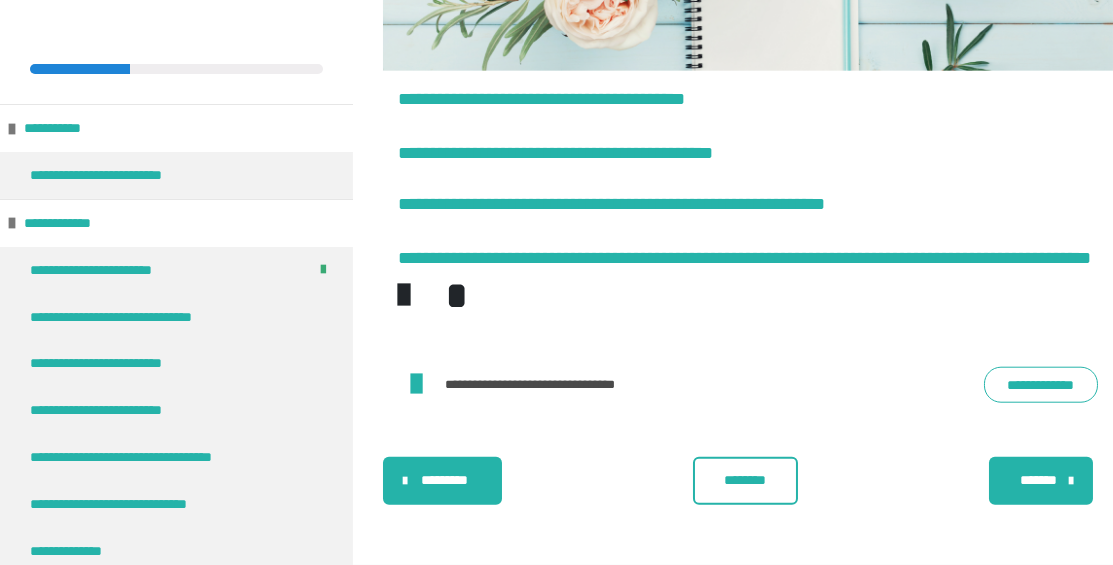 click on "**********" at bounding box center (1041, 385) 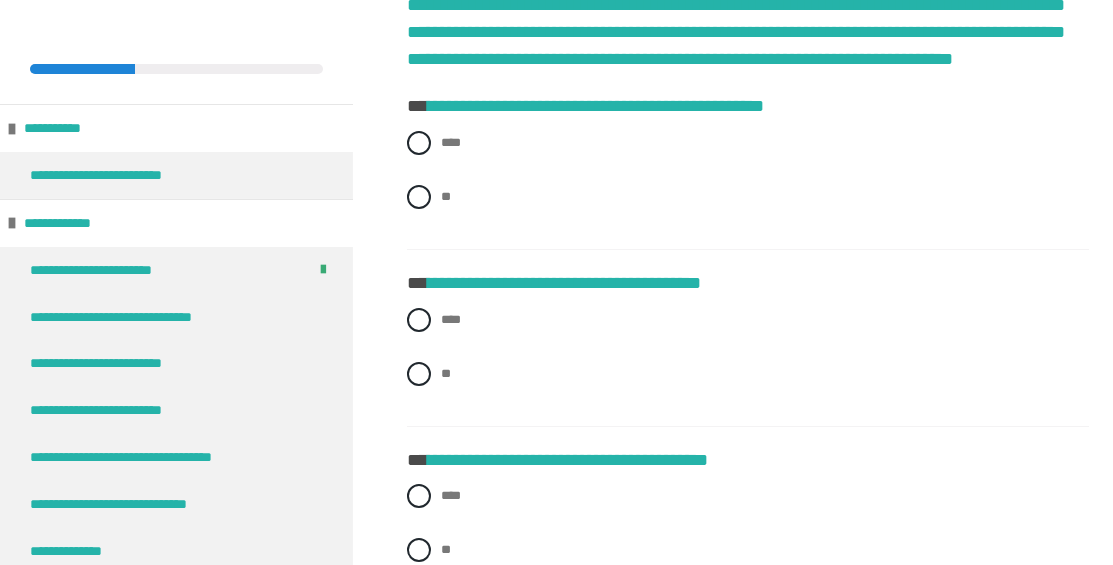 scroll, scrollTop: 463, scrollLeft: 0, axis: vertical 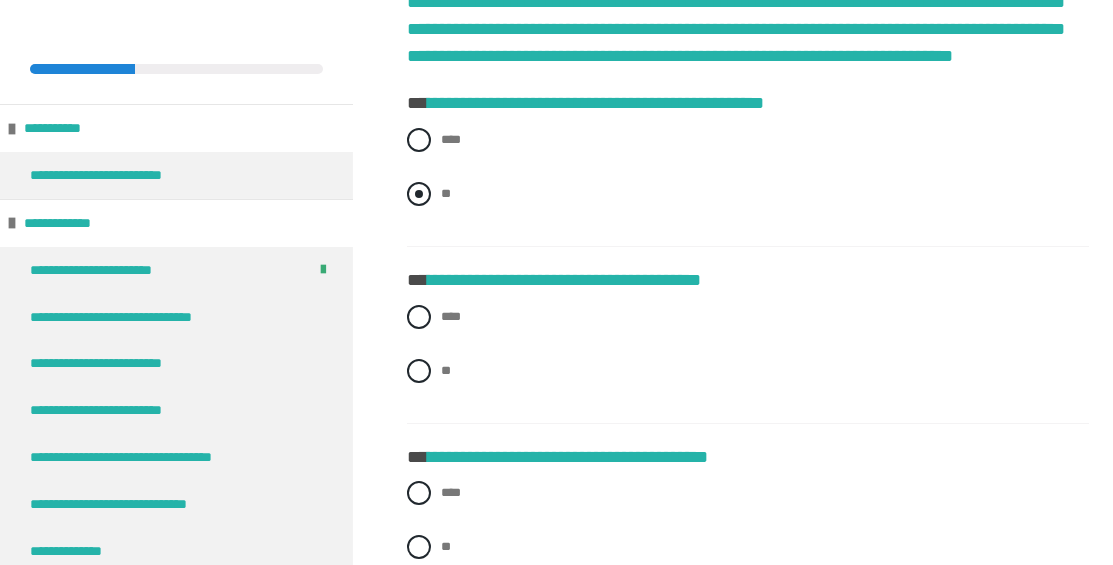 click at bounding box center (419, 194) 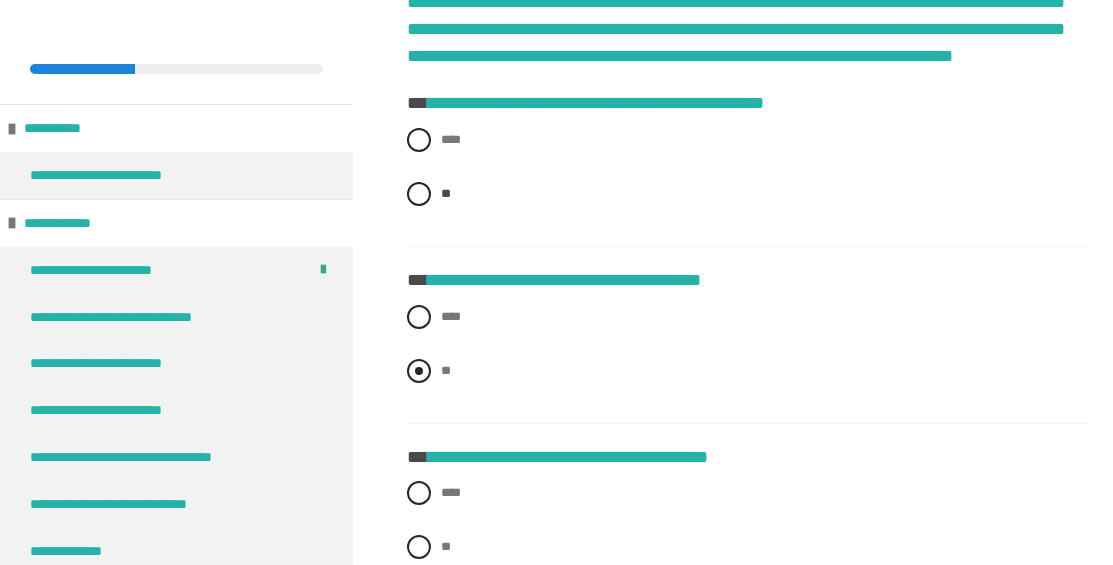 click at bounding box center [419, 371] 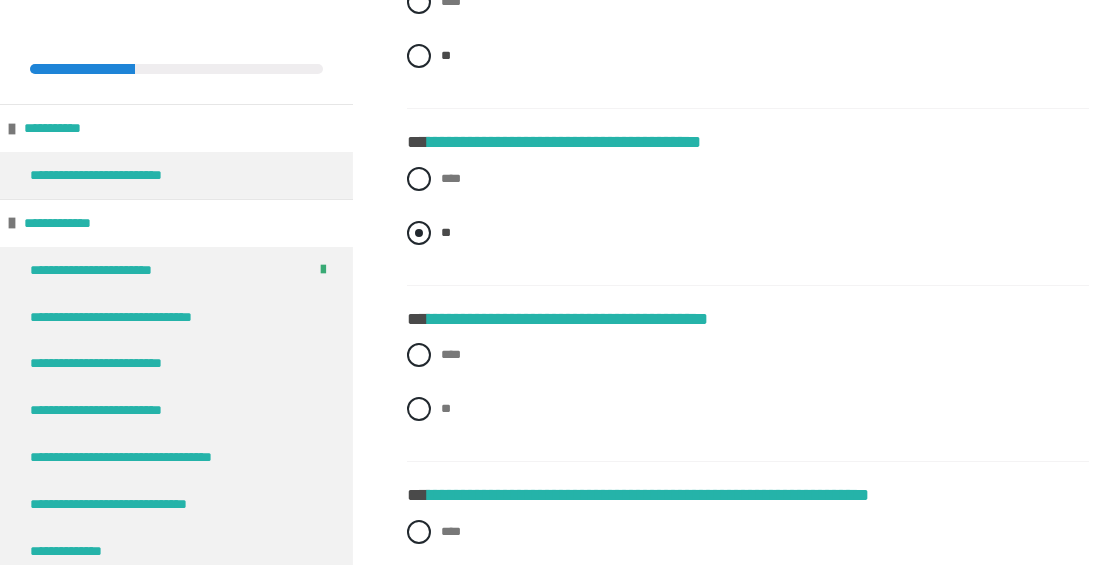 scroll, scrollTop: 603, scrollLeft: 0, axis: vertical 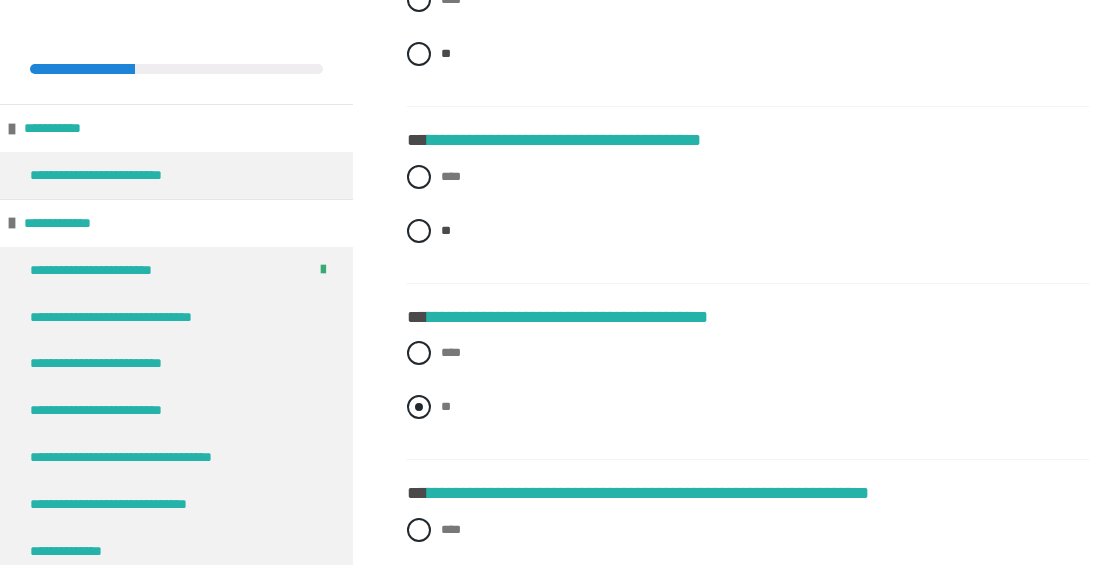 click at bounding box center (419, 407) 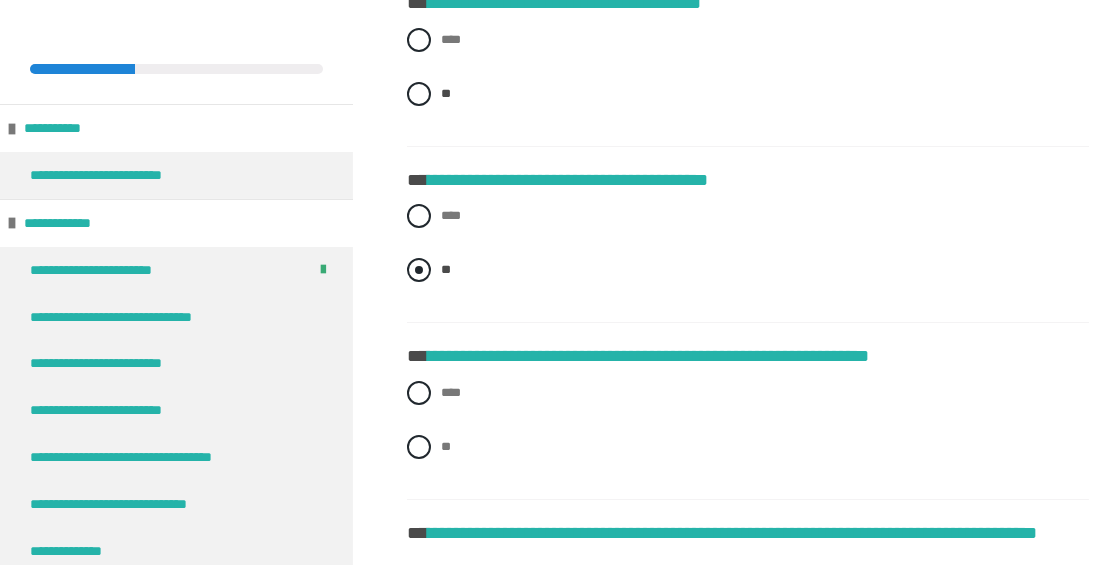 scroll, scrollTop: 746, scrollLeft: 0, axis: vertical 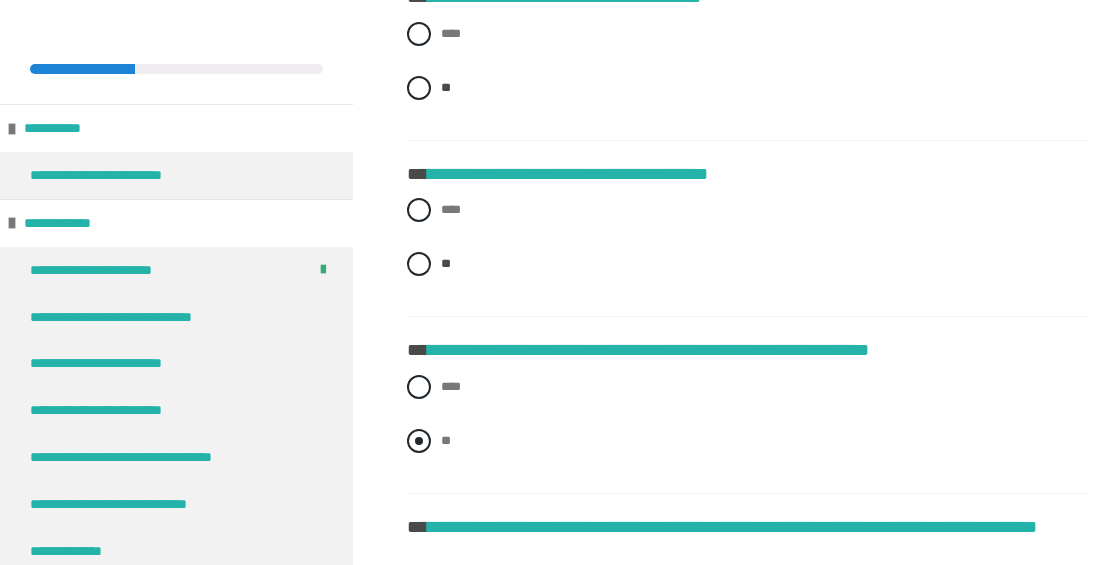 click at bounding box center [419, 441] 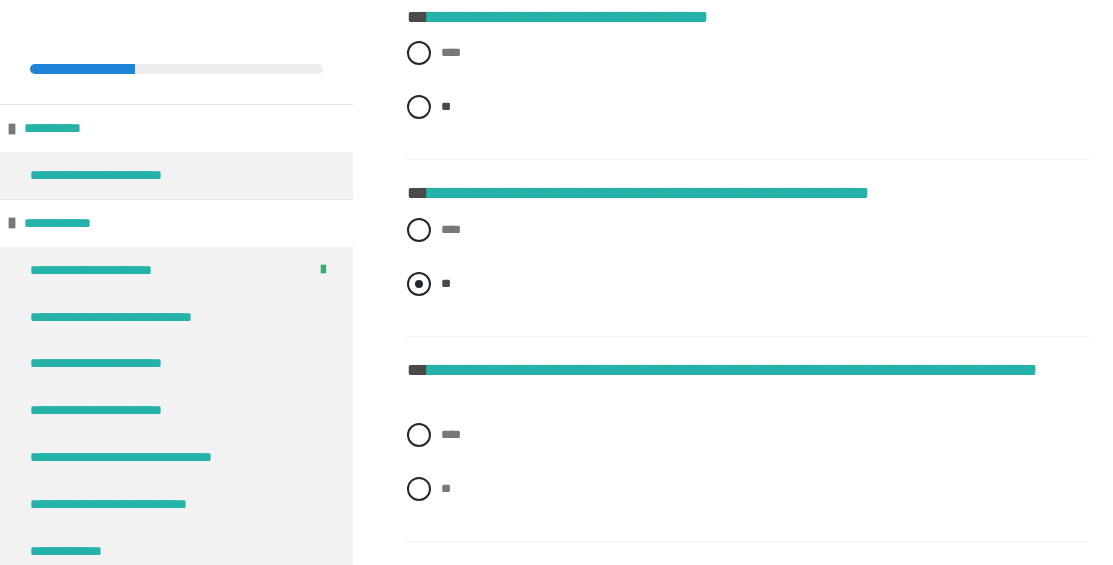 scroll, scrollTop: 911, scrollLeft: 0, axis: vertical 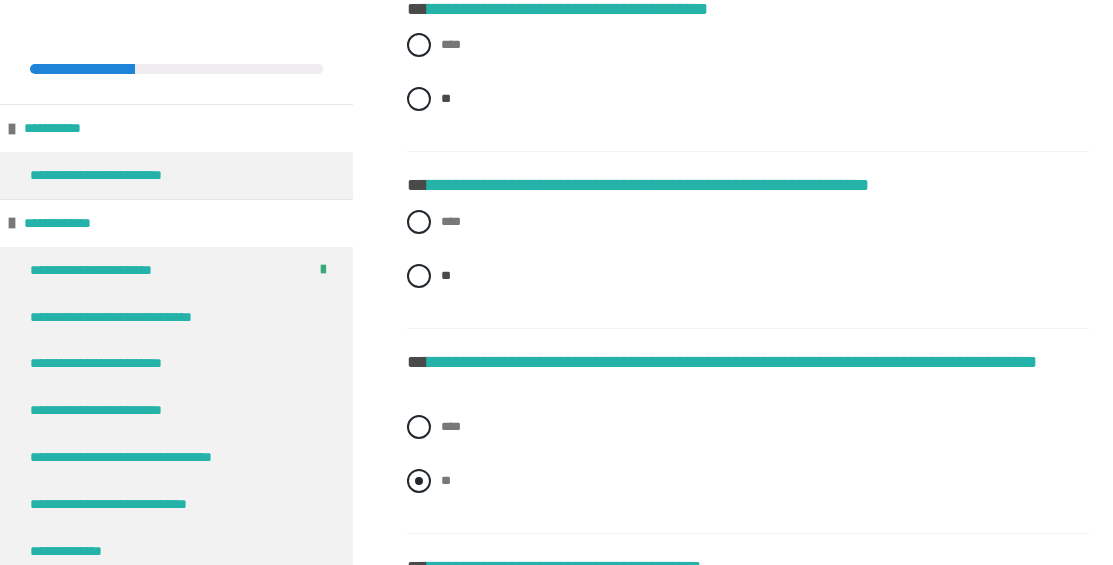 click at bounding box center (419, 481) 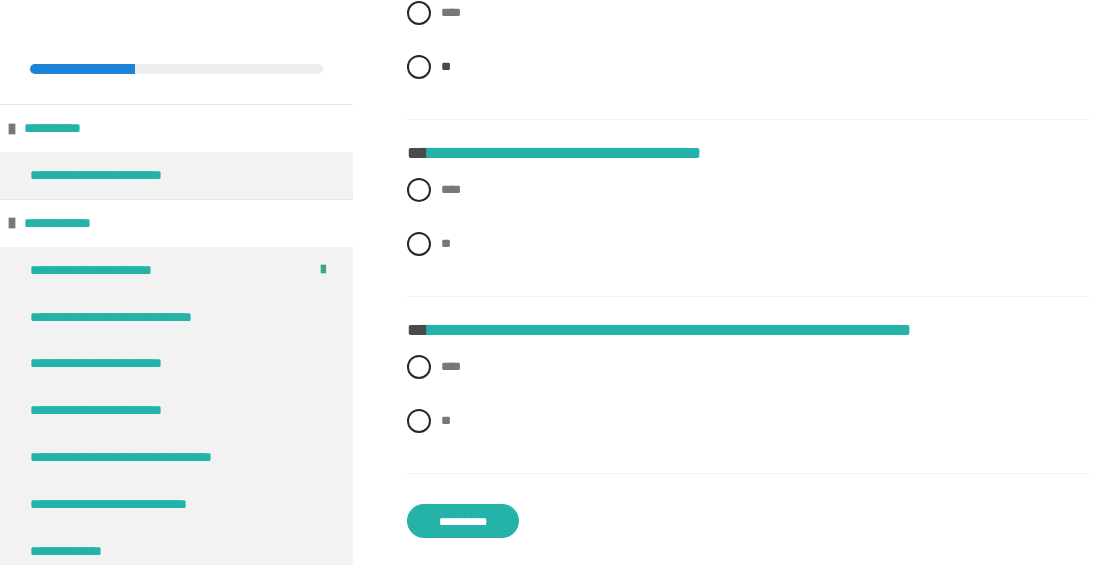 scroll, scrollTop: 1340, scrollLeft: 0, axis: vertical 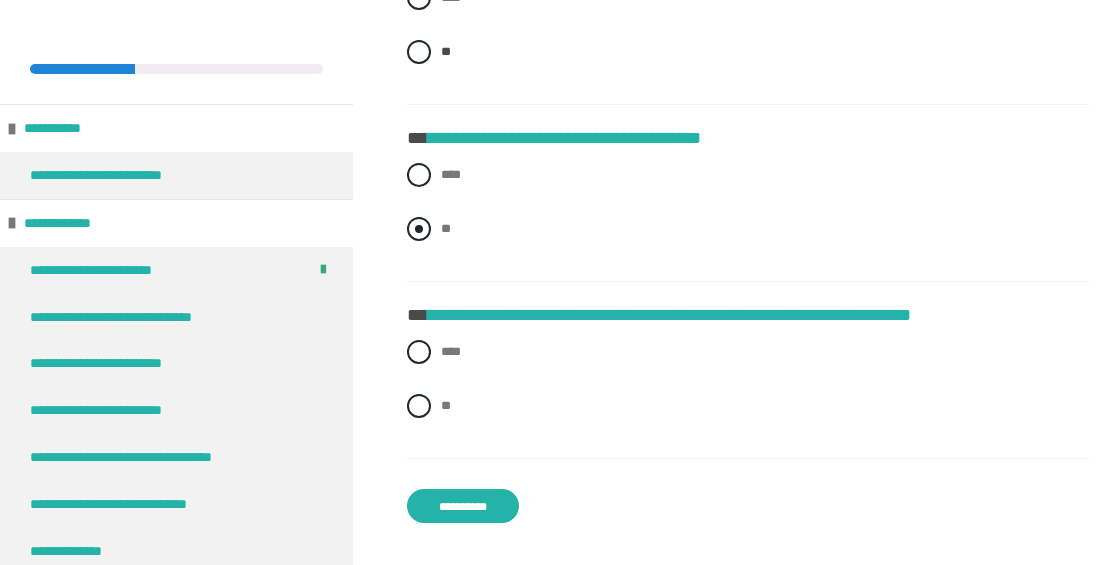 click at bounding box center (419, 229) 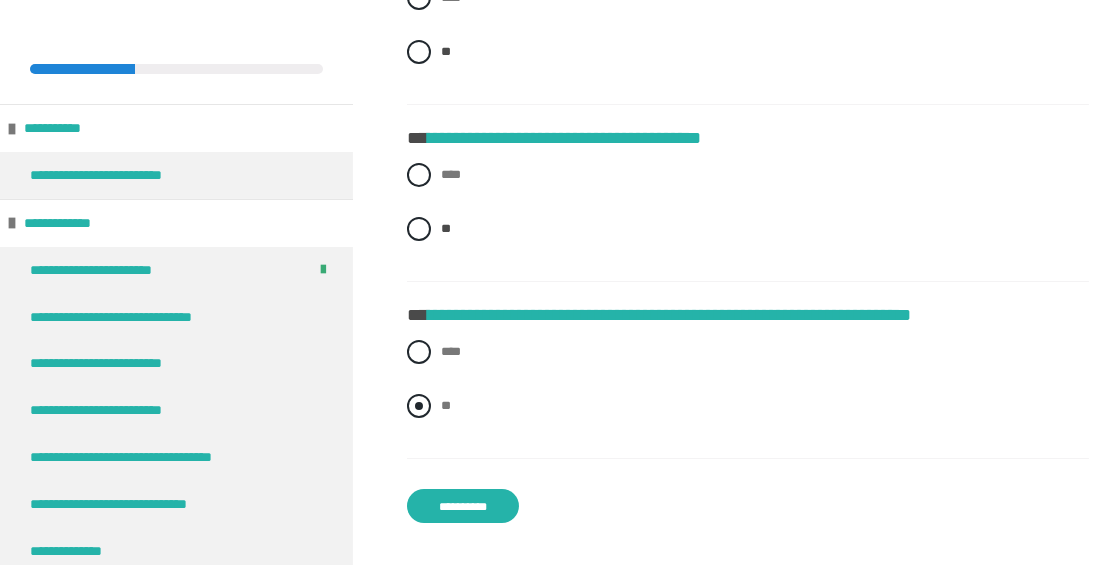 click at bounding box center [419, 406] 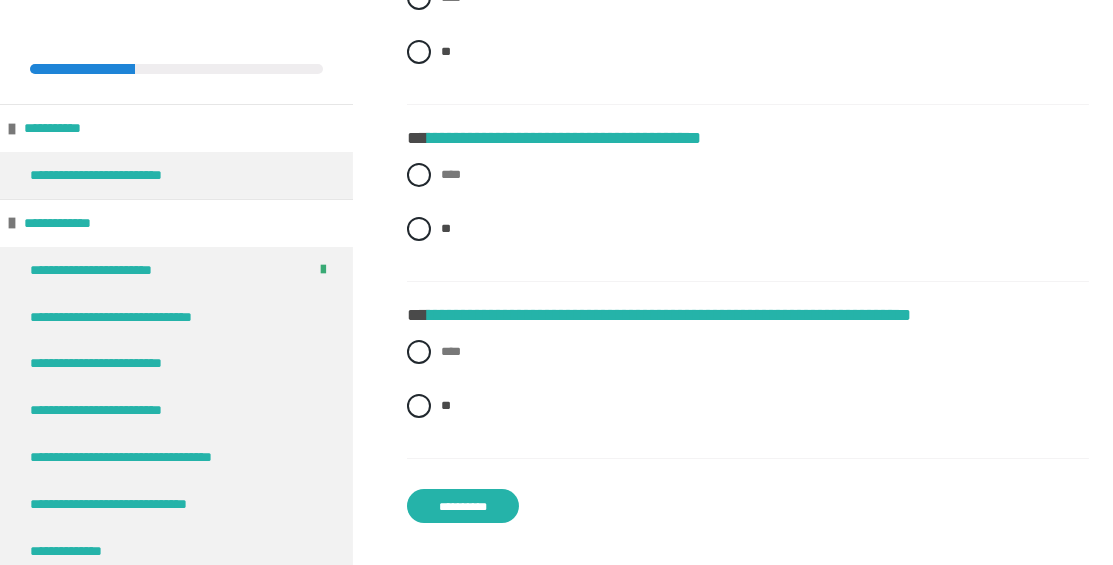 click on "**********" at bounding box center (463, 506) 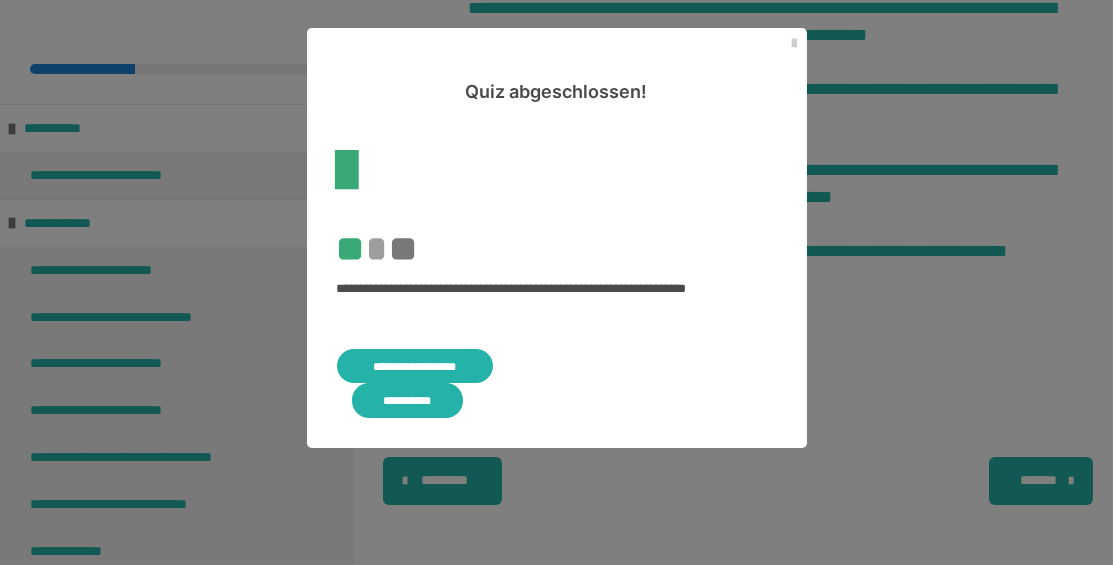 scroll, scrollTop: 957, scrollLeft: 0, axis: vertical 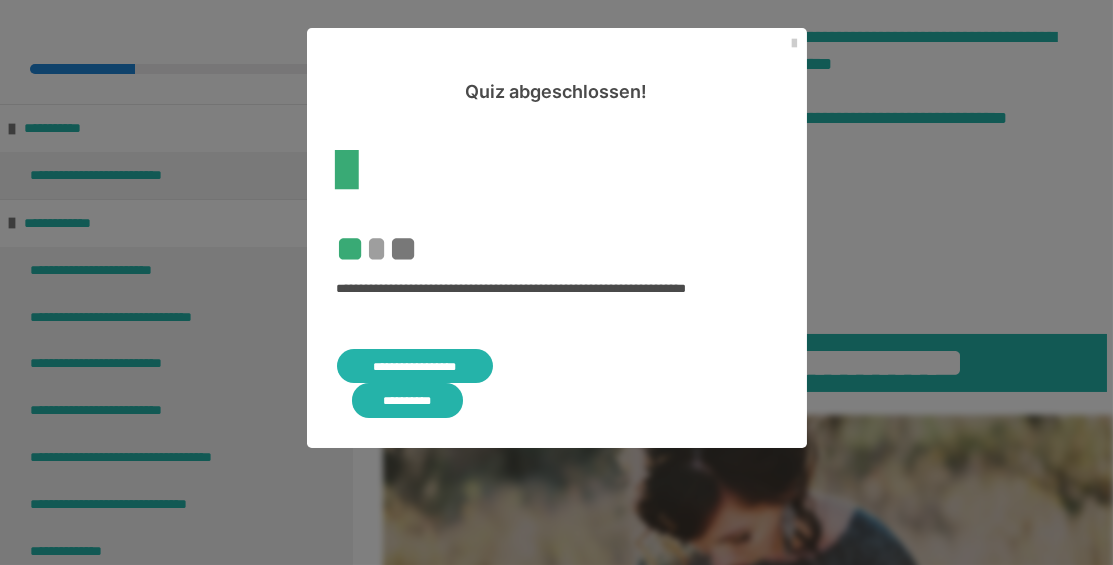 click on "**********" at bounding box center (408, 400) 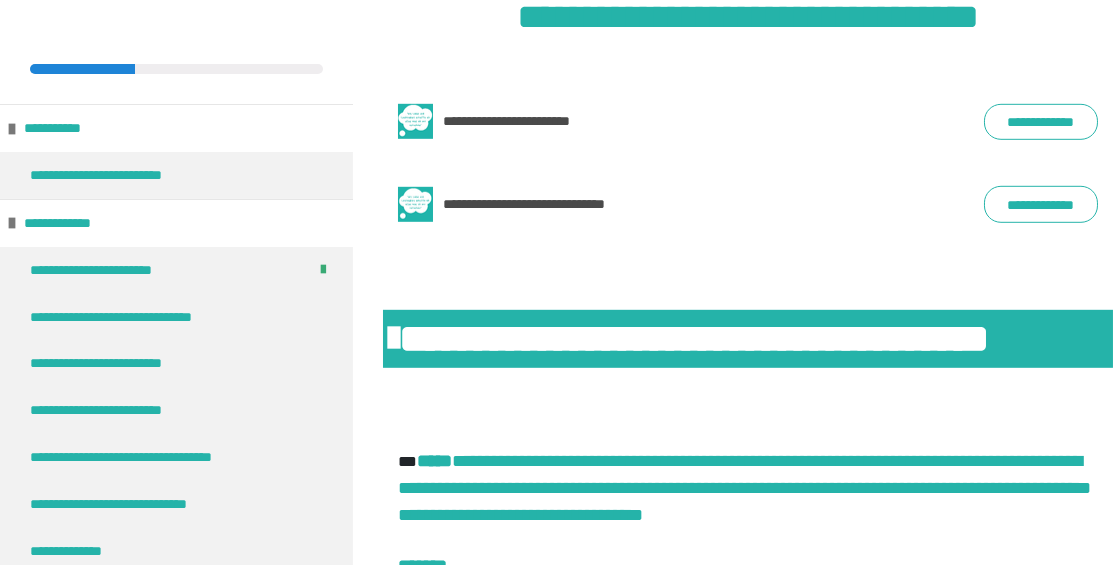 scroll, scrollTop: 4660, scrollLeft: 0, axis: vertical 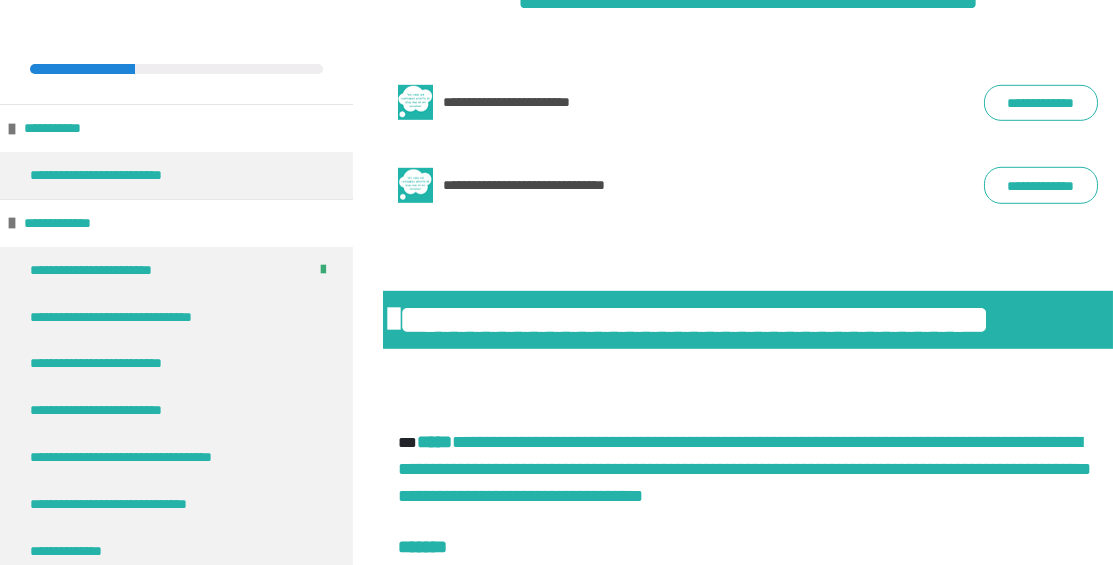 click on "**********" at bounding box center (1041, 185) 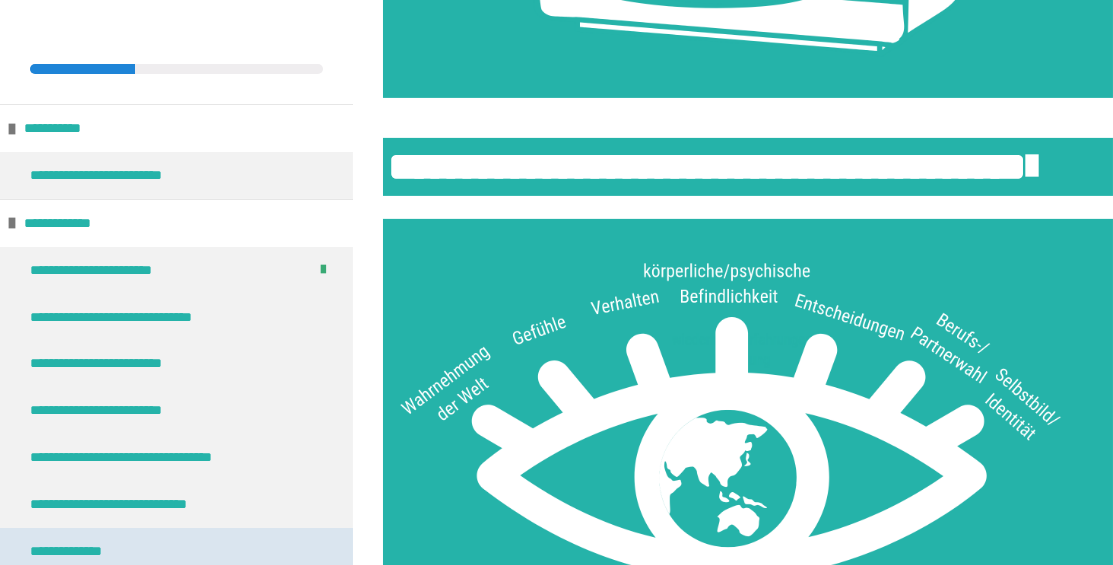 scroll, scrollTop: 2650, scrollLeft: 0, axis: vertical 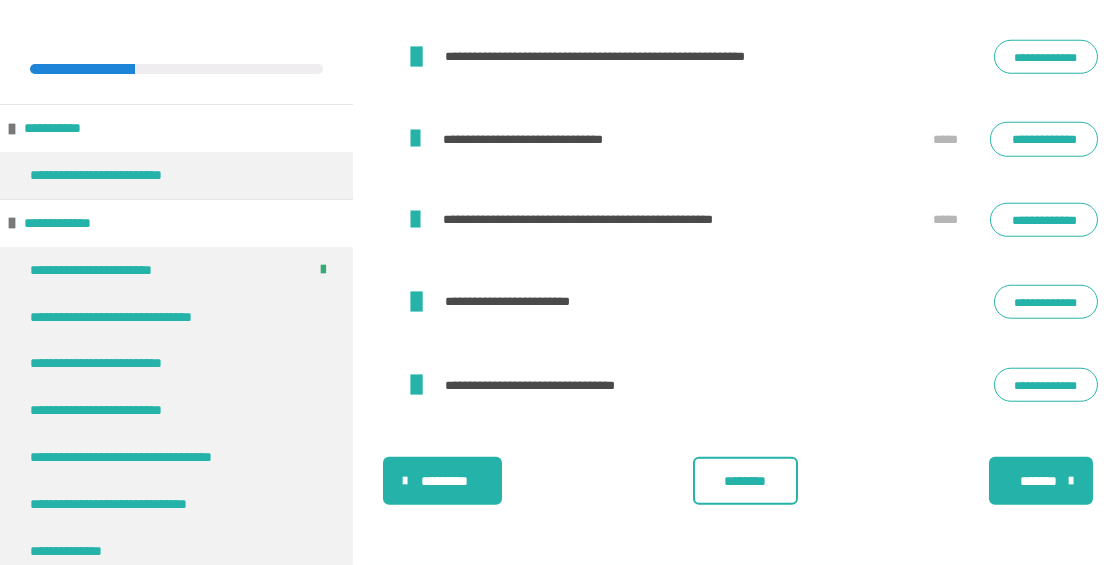 click on "********" at bounding box center (745, 481) 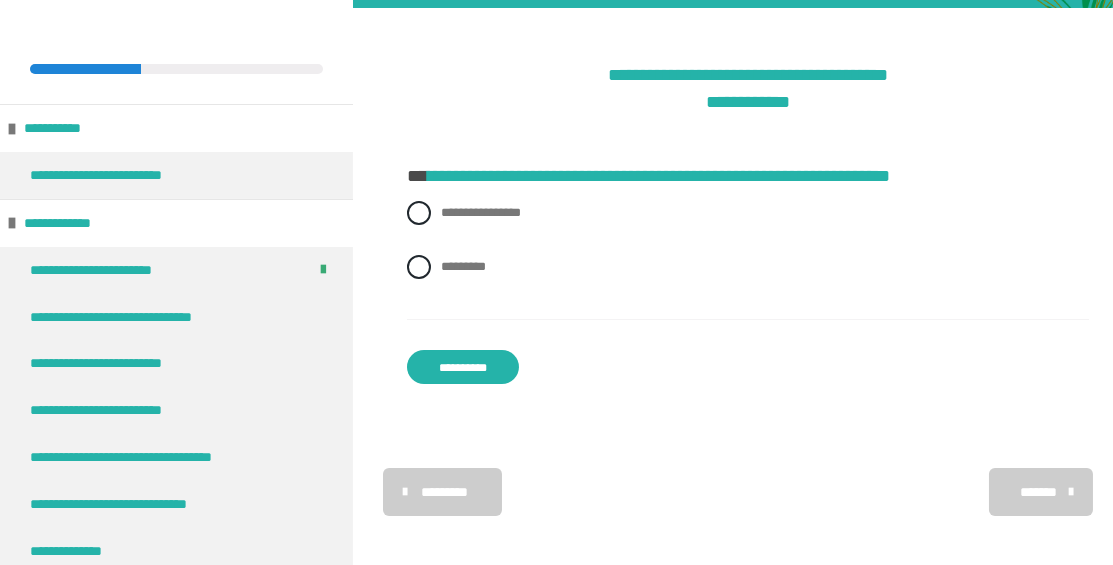 scroll, scrollTop: 362, scrollLeft: 0, axis: vertical 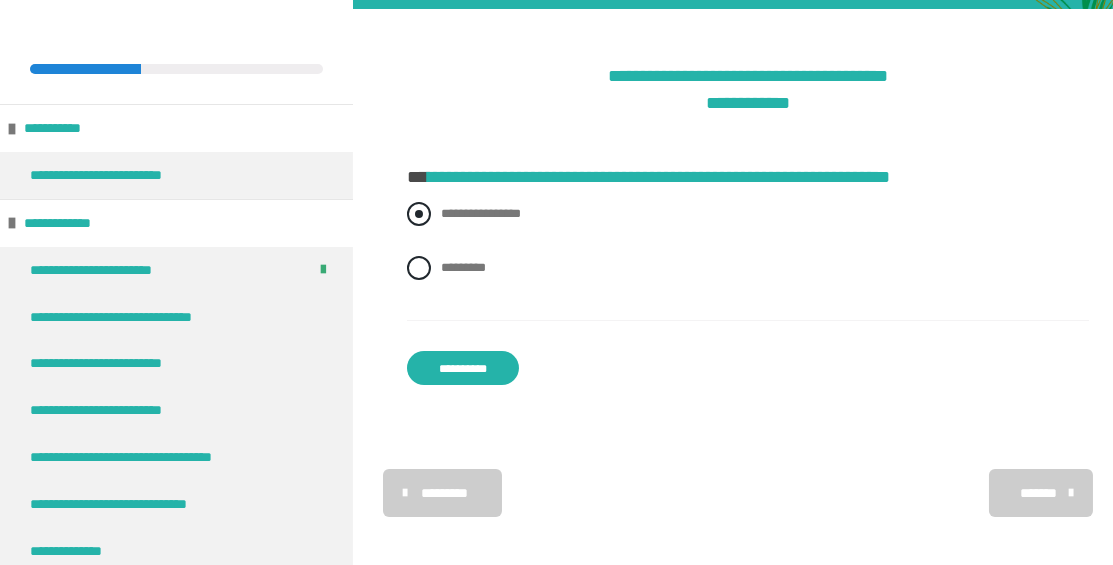 click at bounding box center [419, 214] 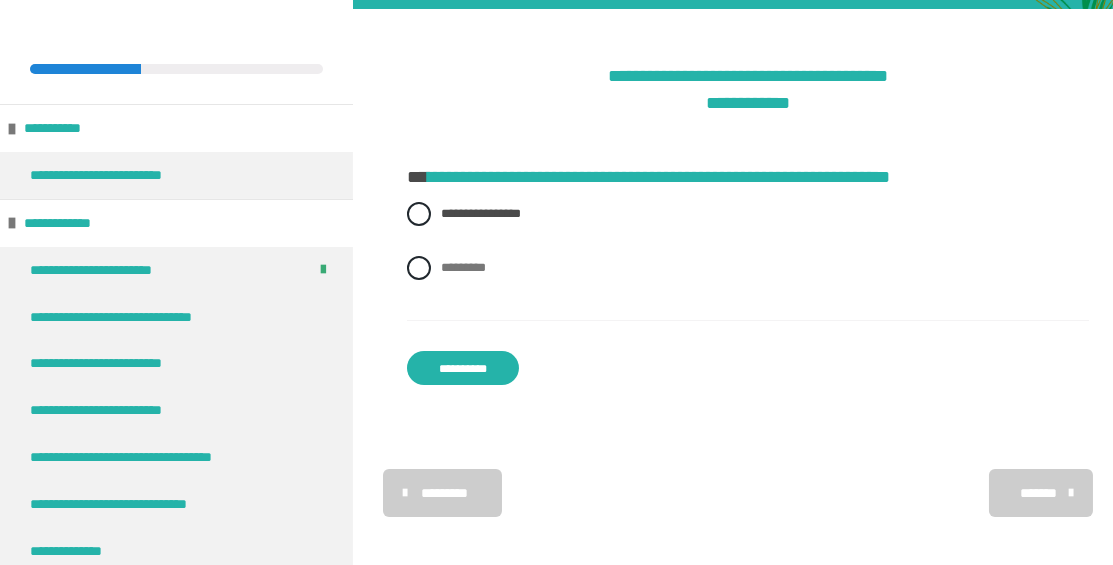 click on "**********" at bounding box center [463, 368] 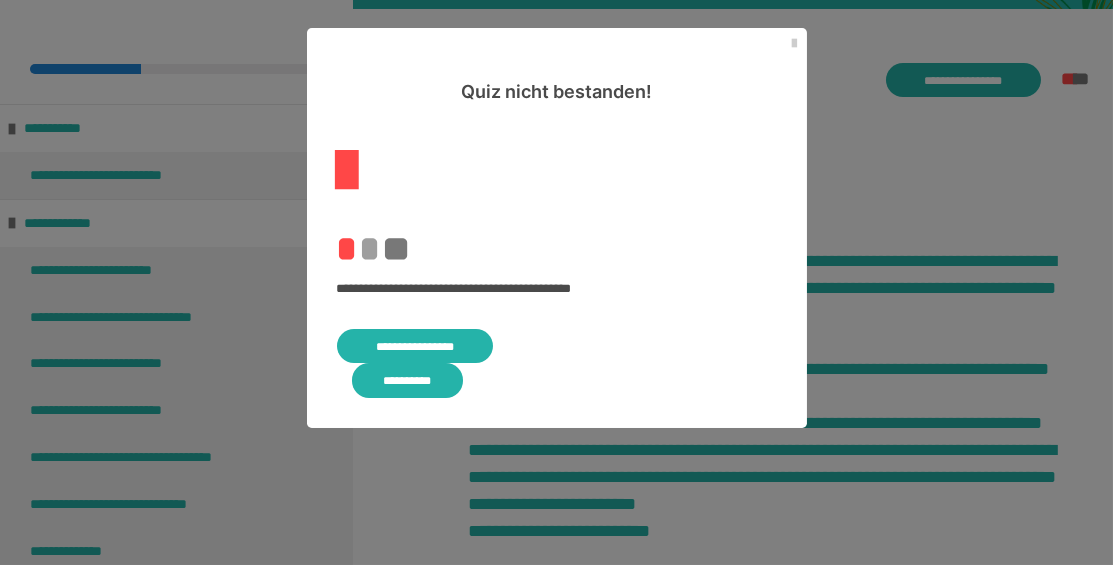 click on "**********" at bounding box center (415, 346) 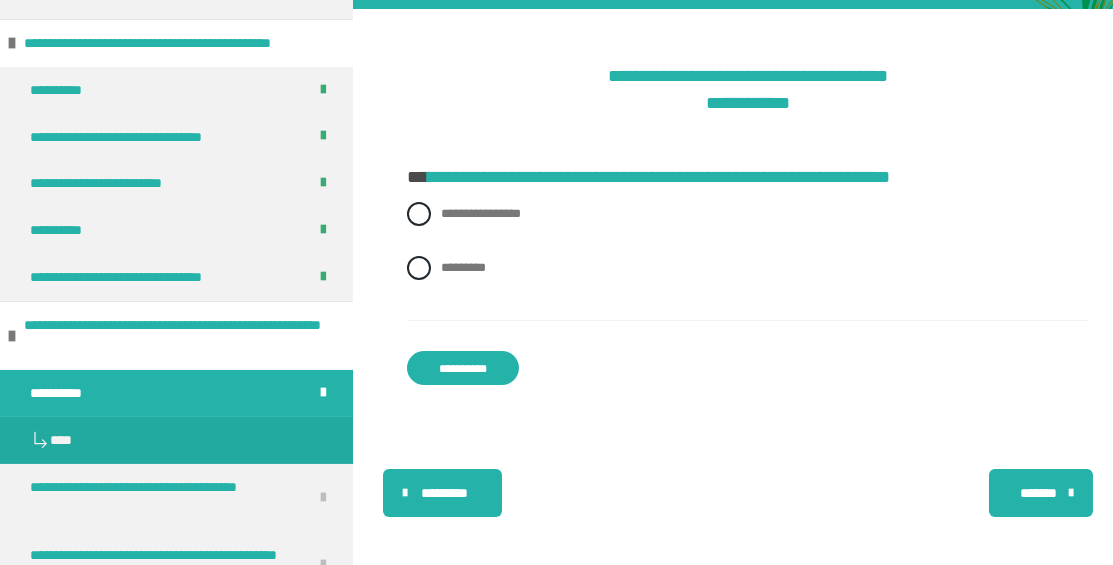 scroll, scrollTop: 1854, scrollLeft: 0, axis: vertical 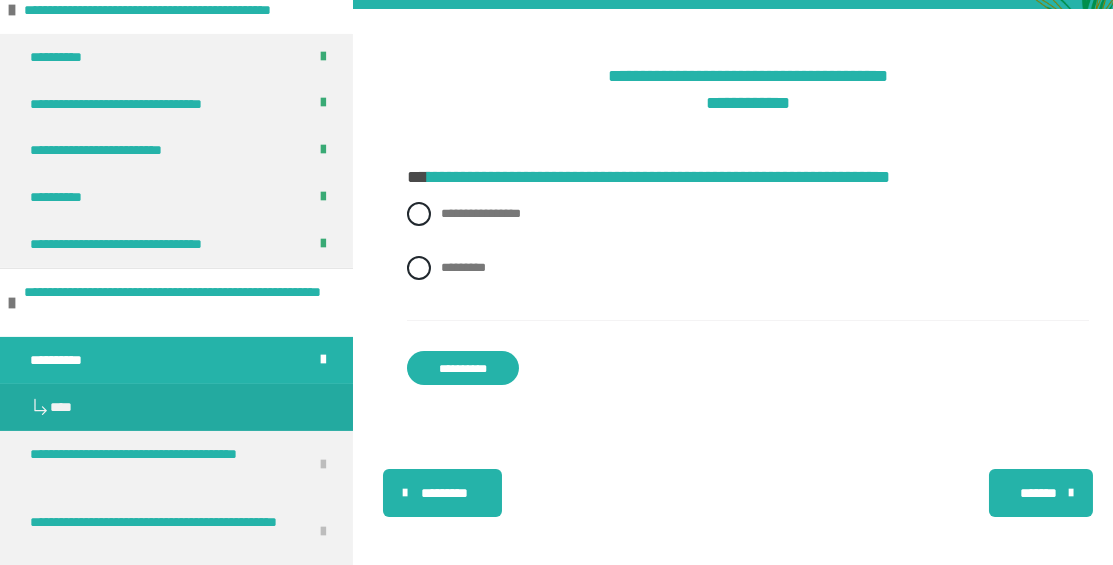click at bounding box center (176, 475) 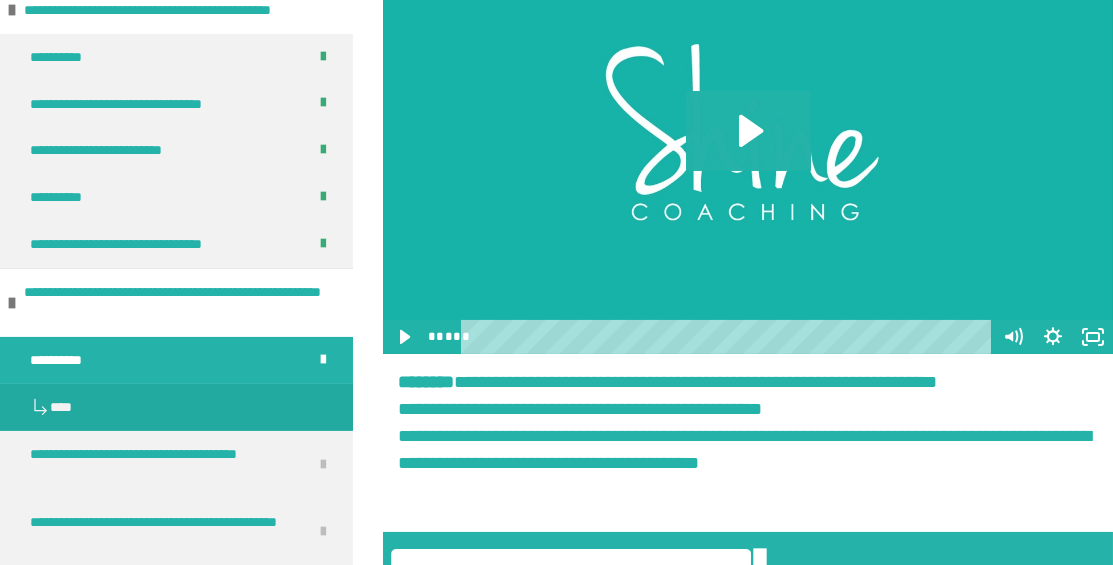 scroll, scrollTop: 1831, scrollLeft: 0, axis: vertical 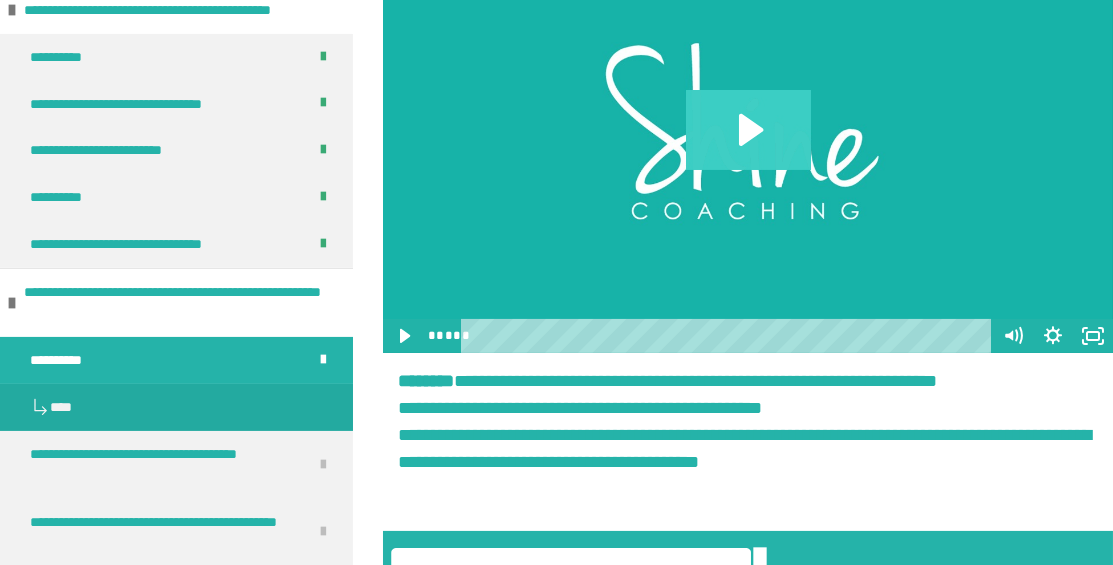 click 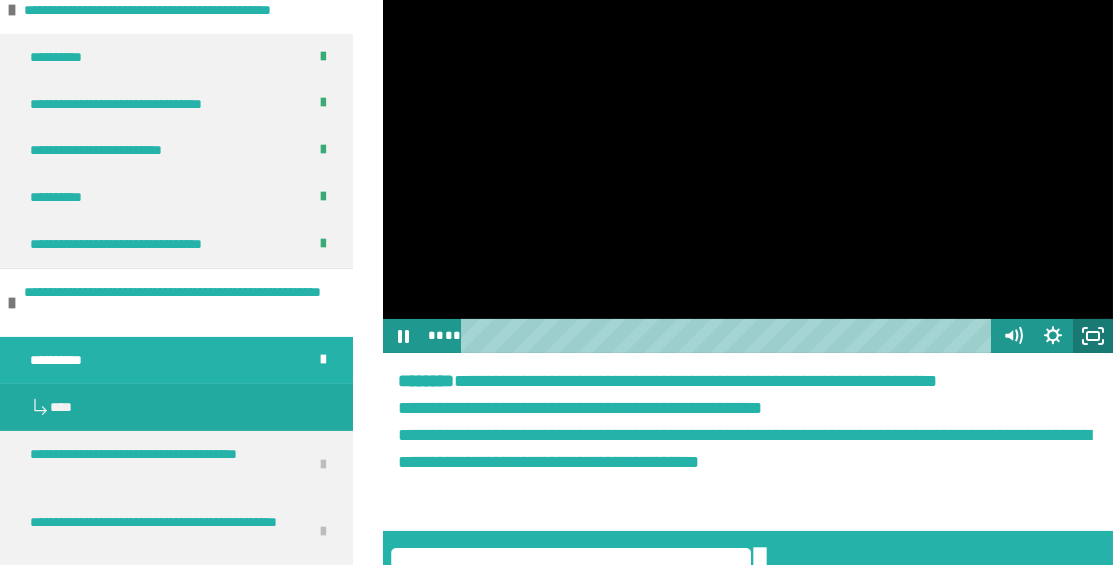 click 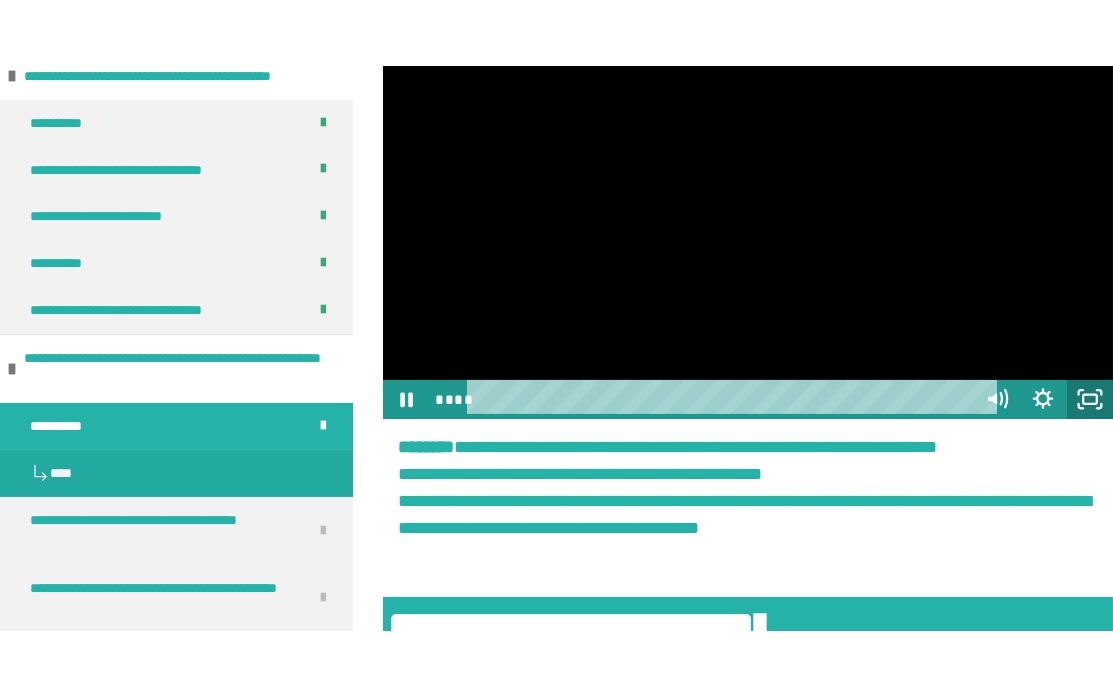 scroll, scrollTop: 0, scrollLeft: 0, axis: both 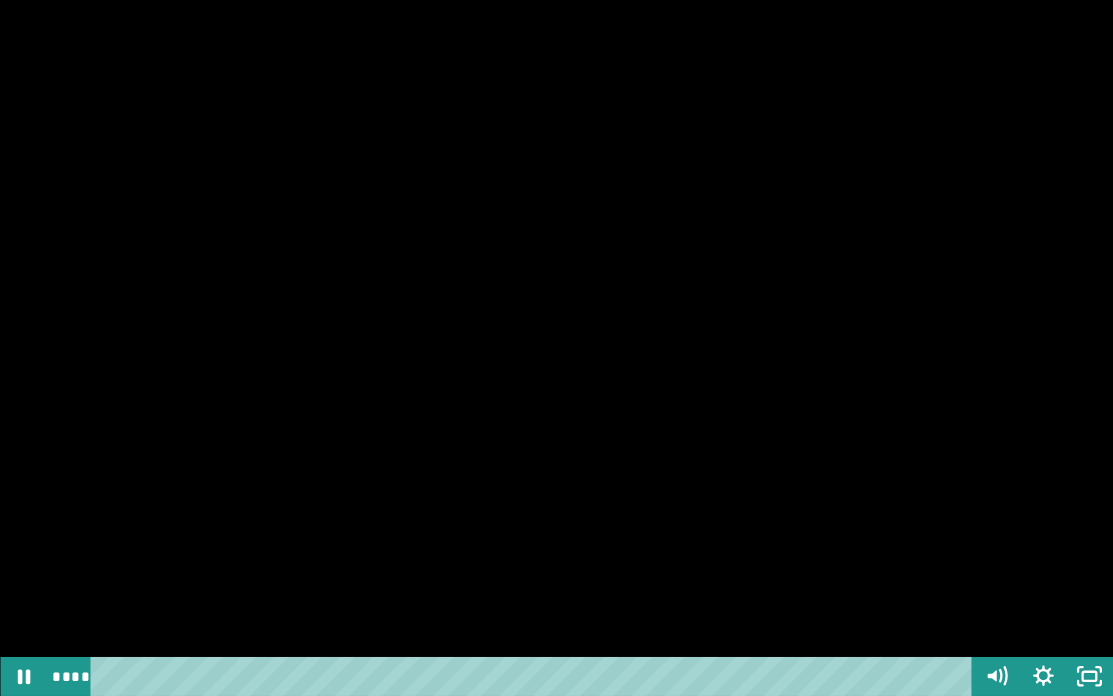 click at bounding box center (556, 348) 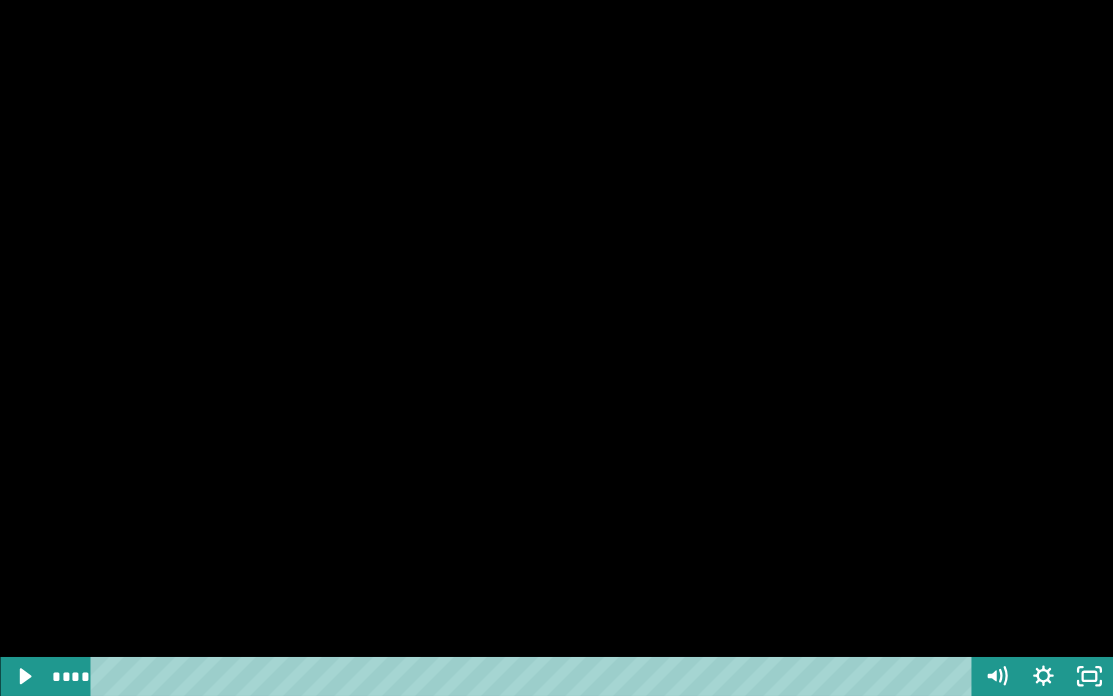 click at bounding box center [556, 348] 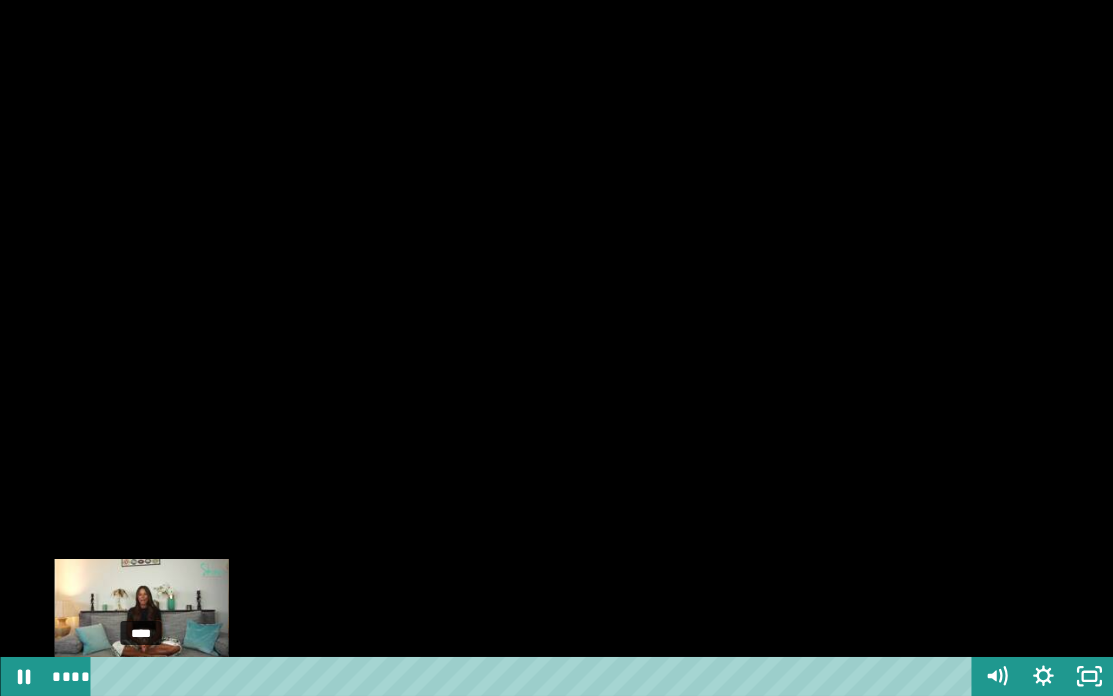 click on "****" at bounding box center (535, 676) 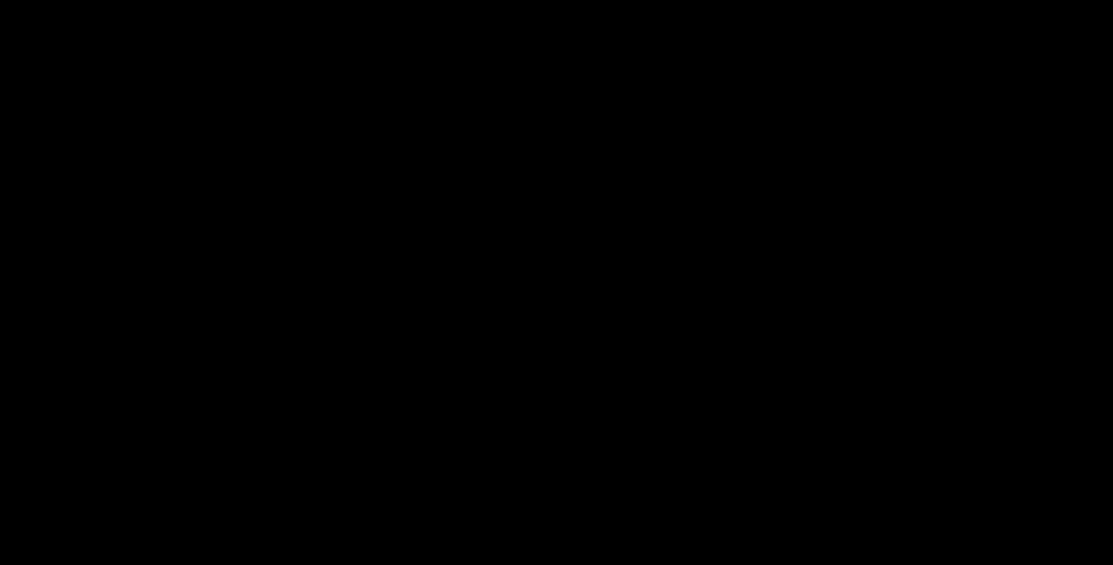 scroll, scrollTop: 7432, scrollLeft: 0, axis: vertical 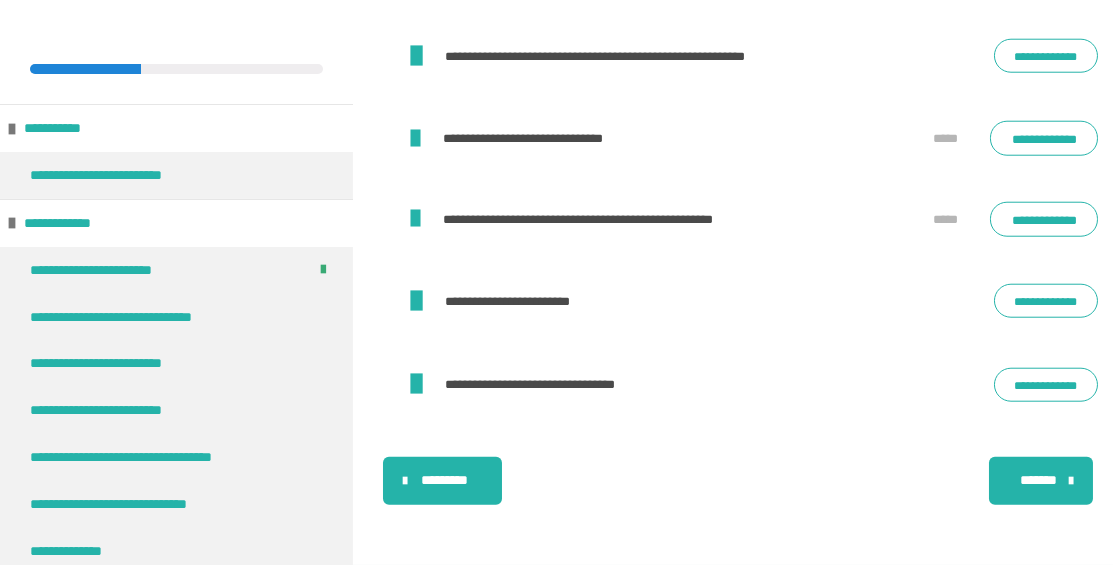 click on "**********" at bounding box center [748, 301] 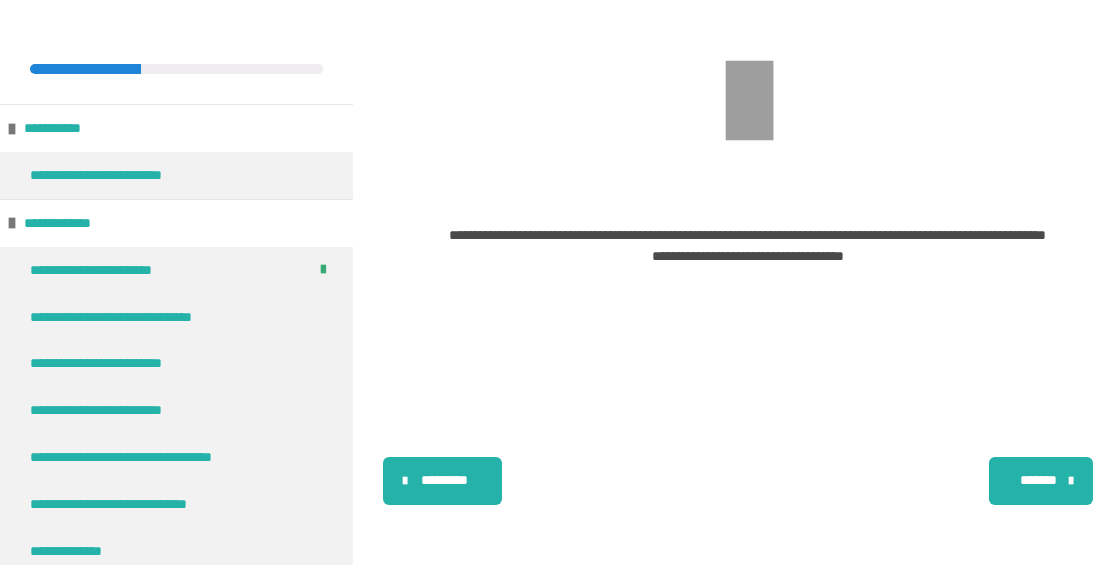 scroll, scrollTop: 470, scrollLeft: 0, axis: vertical 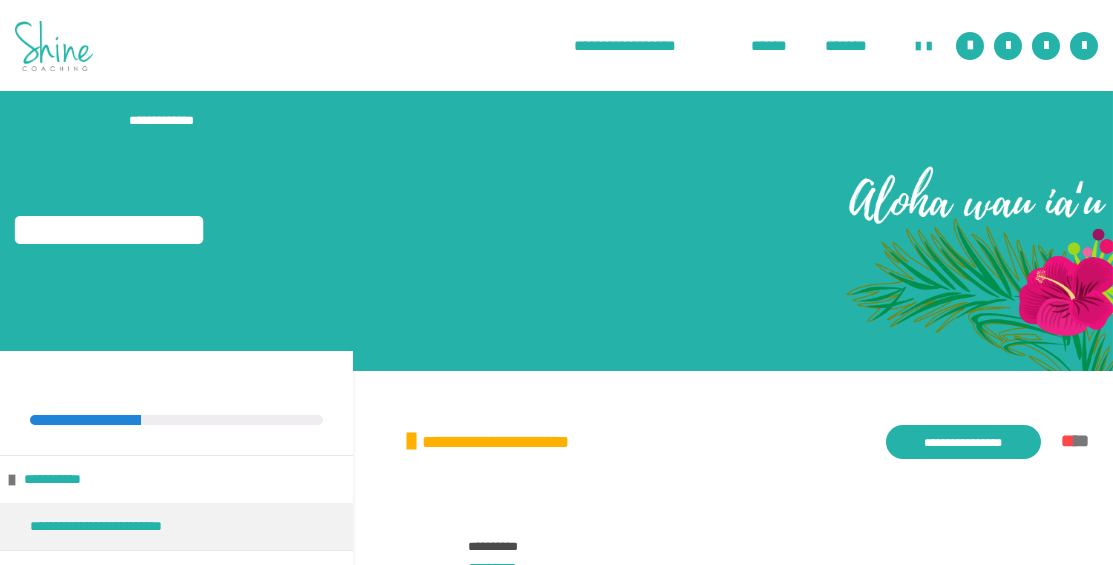 click on "**********" at bounding box center [963, 442] 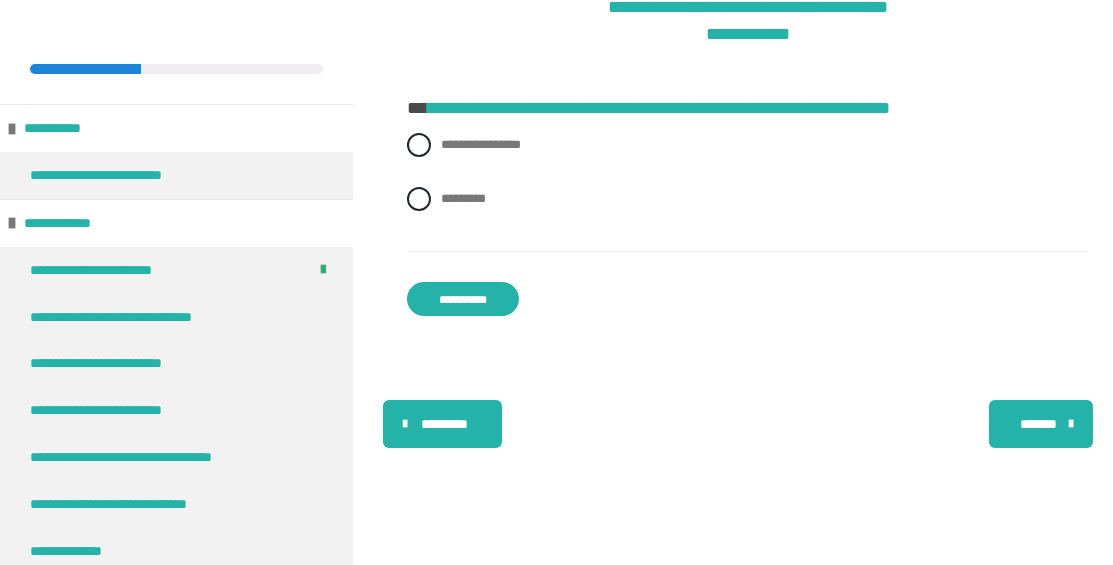 scroll, scrollTop: 431, scrollLeft: 0, axis: vertical 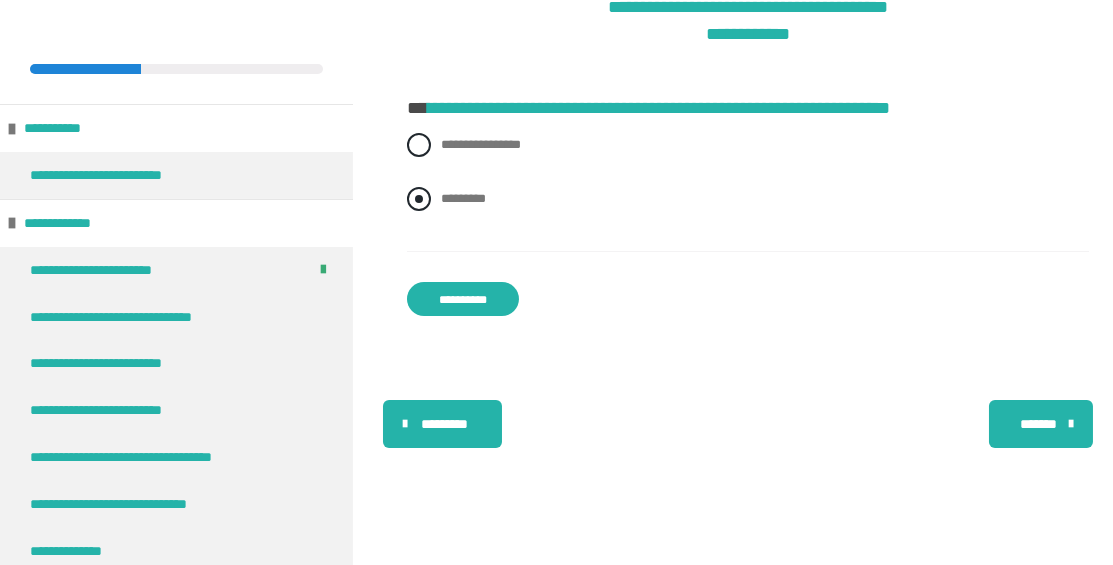 click at bounding box center (419, 199) 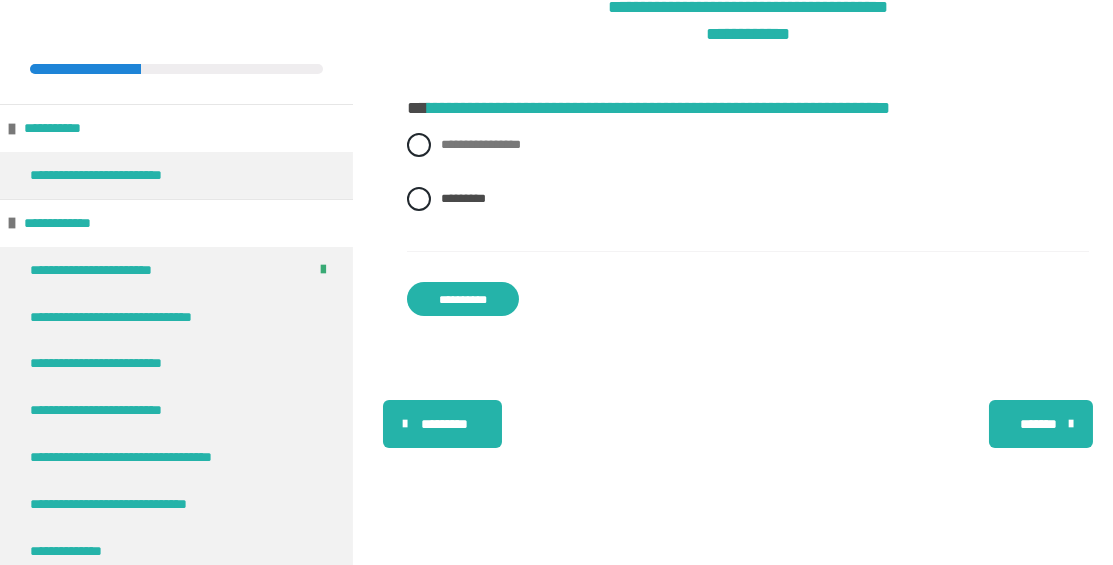 click on "**********" at bounding box center [463, 299] 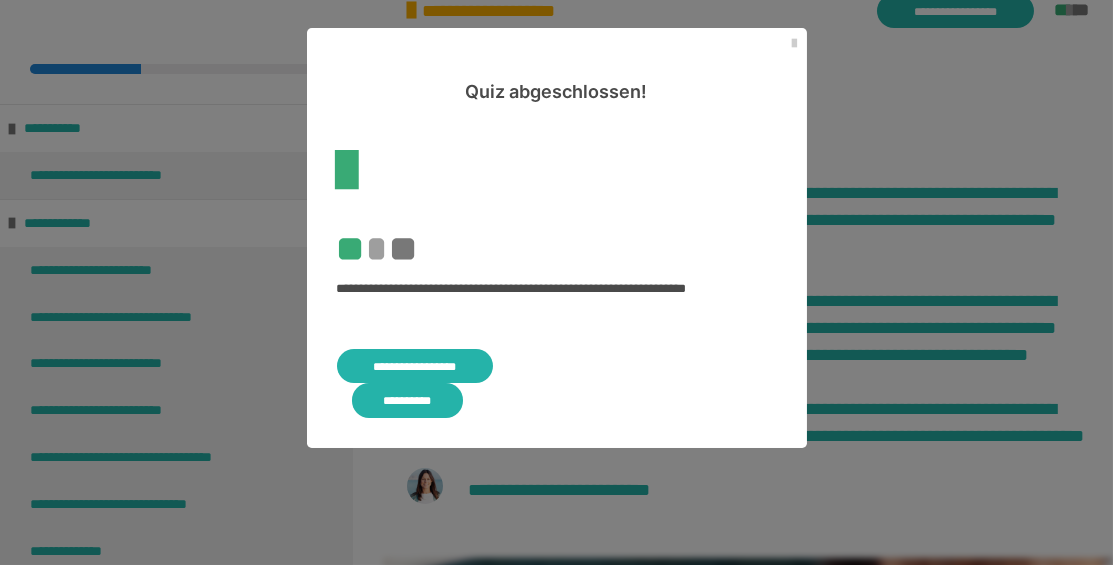 click on "**********" at bounding box center (408, 400) 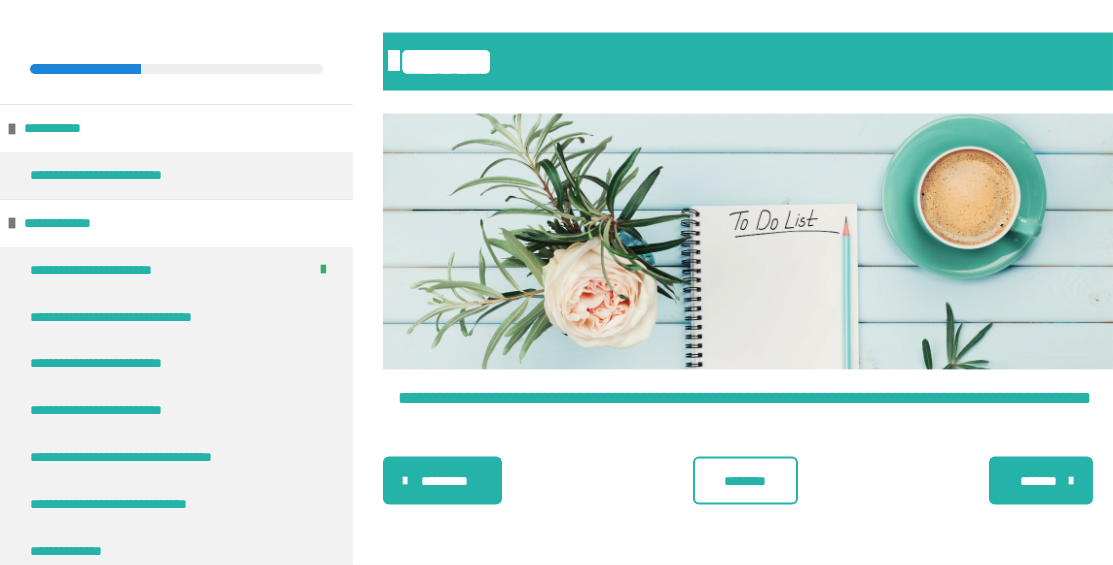 scroll, scrollTop: 13533, scrollLeft: 0, axis: vertical 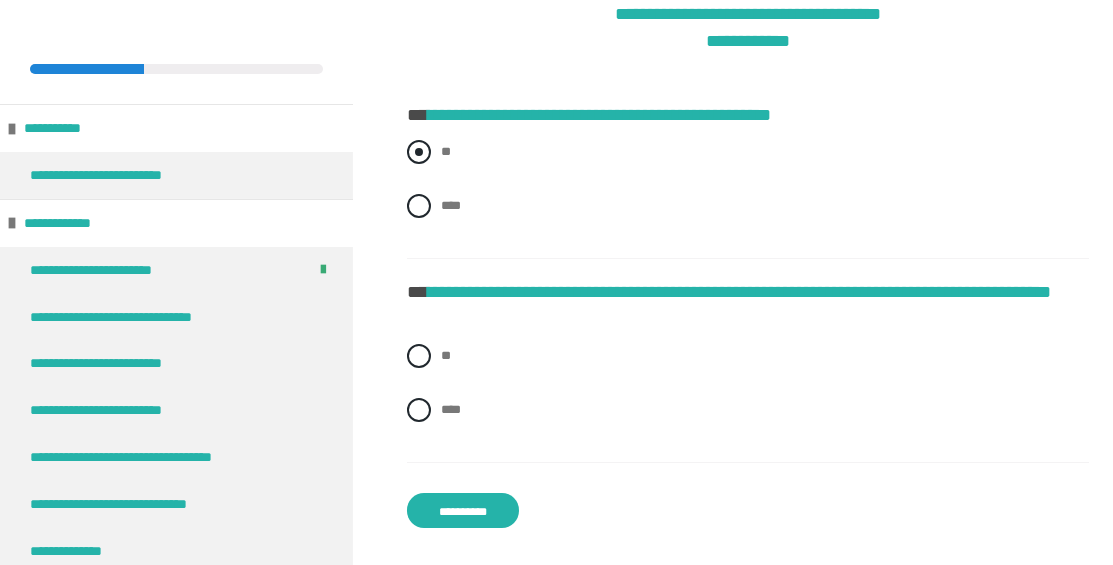 click at bounding box center (419, 152) 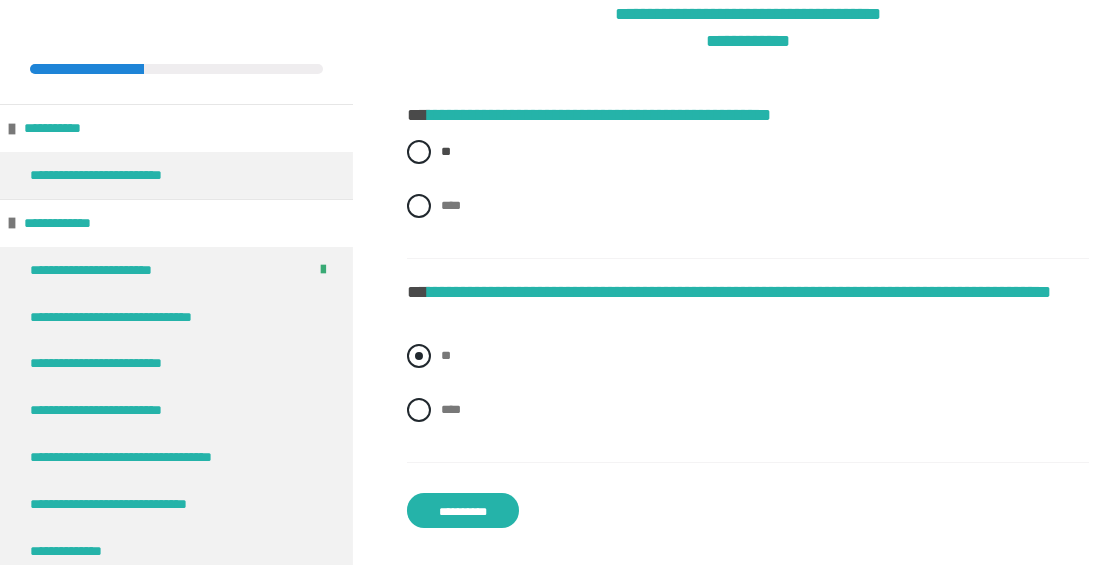 click at bounding box center (419, 356) 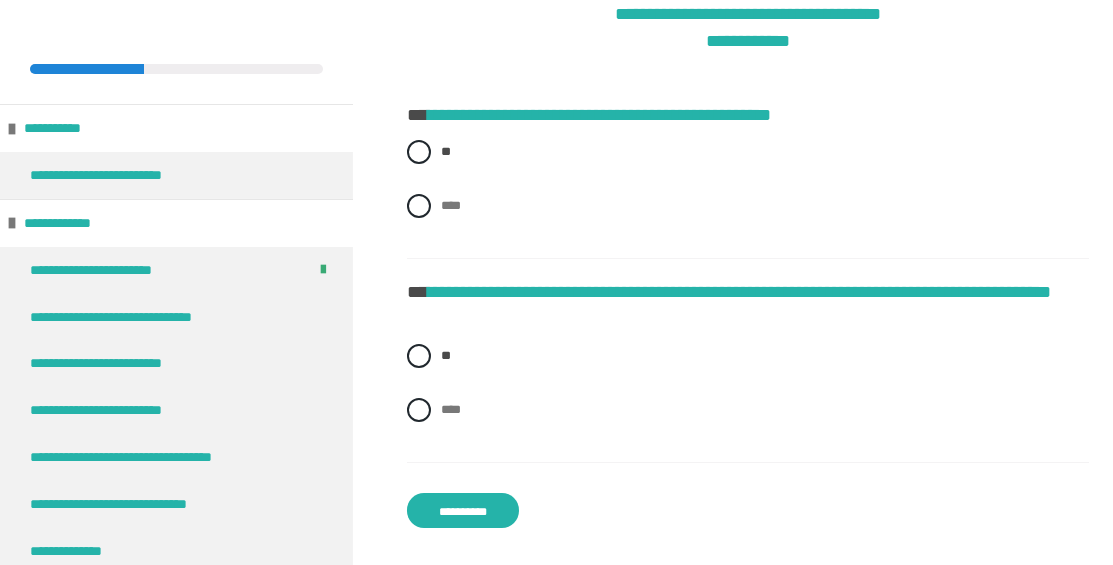 click on "**********" at bounding box center [748, 264] 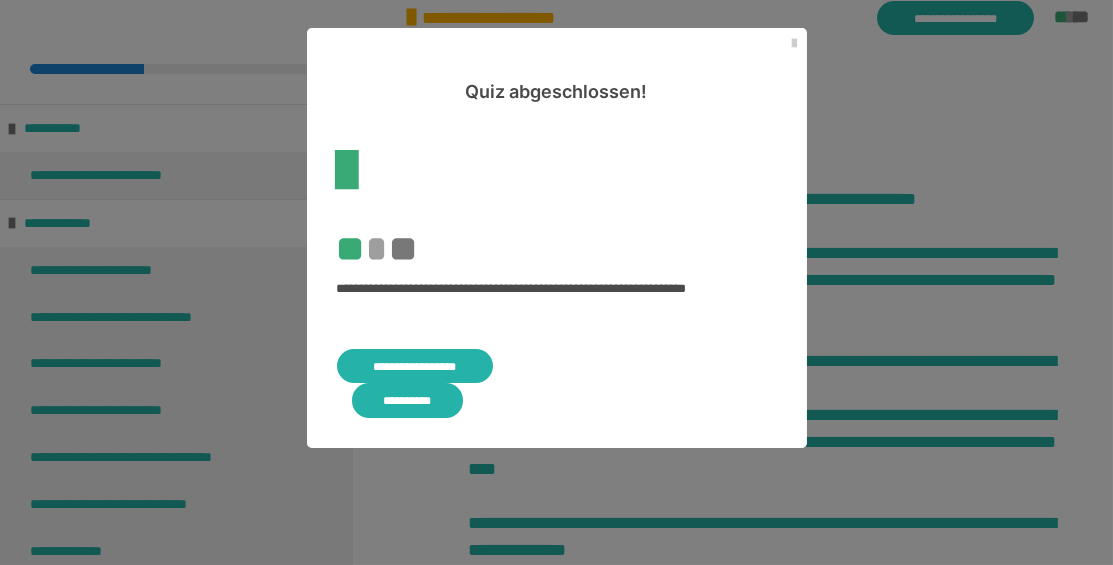 click on "**********" at bounding box center (408, 400) 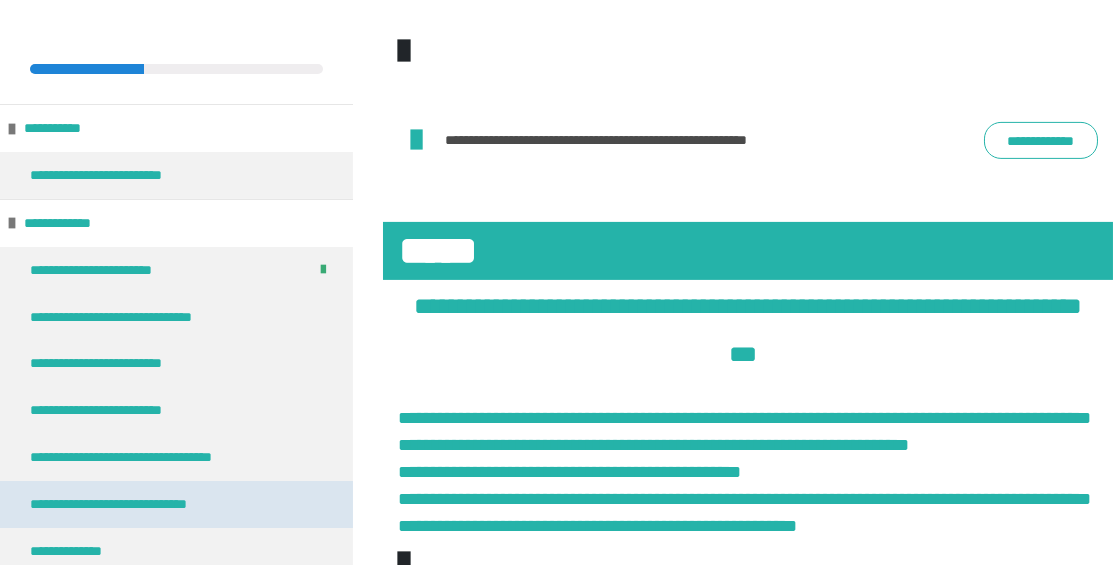 scroll, scrollTop: 2359, scrollLeft: 0, axis: vertical 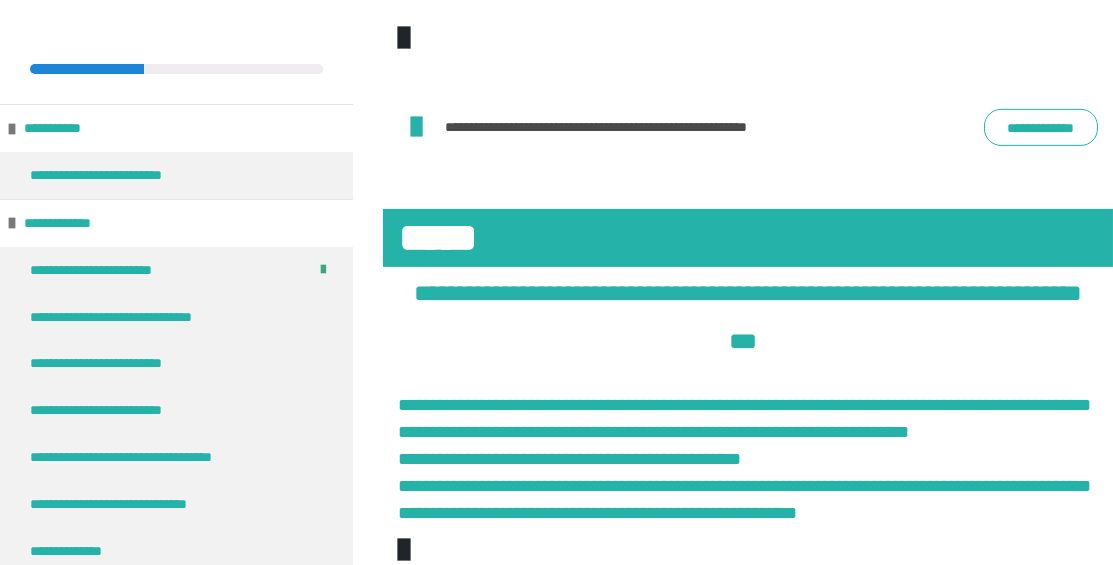 click on "**********" at bounding box center [1041, 127] 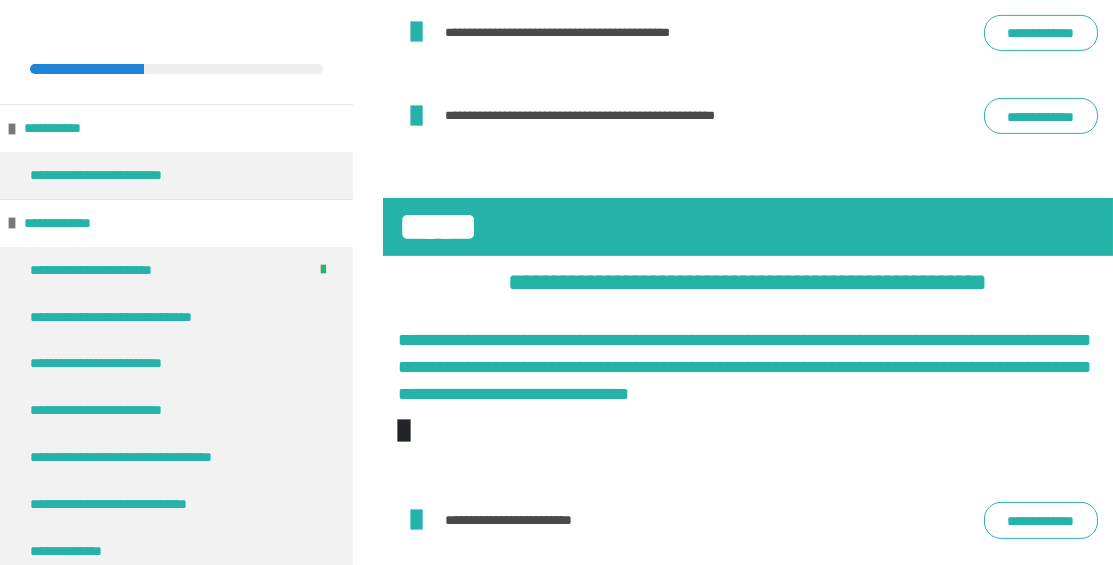 scroll, scrollTop: 2966, scrollLeft: 0, axis: vertical 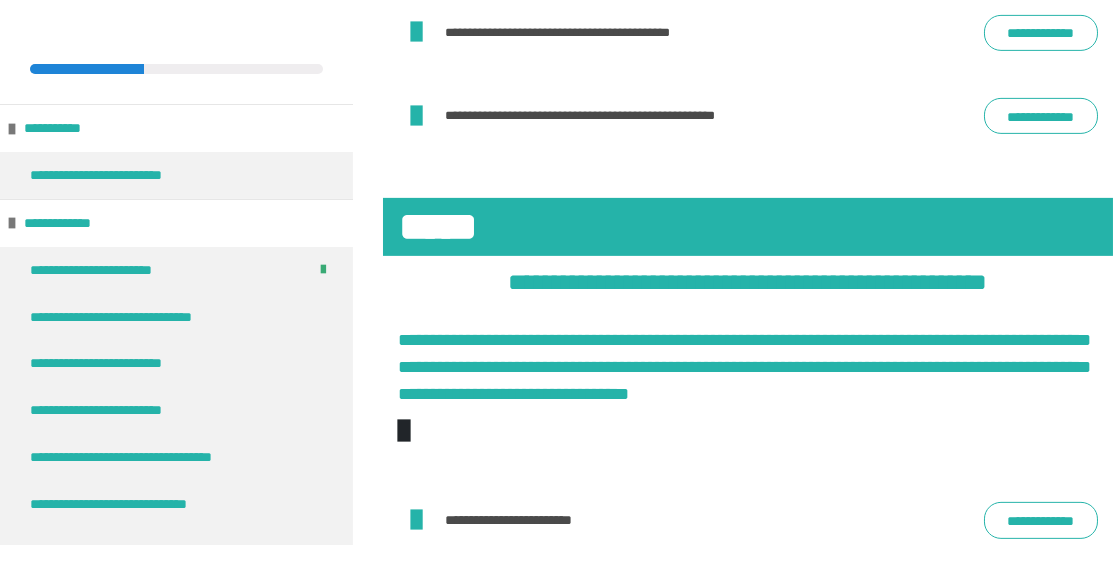 click on "**********" at bounding box center [1041, 116] 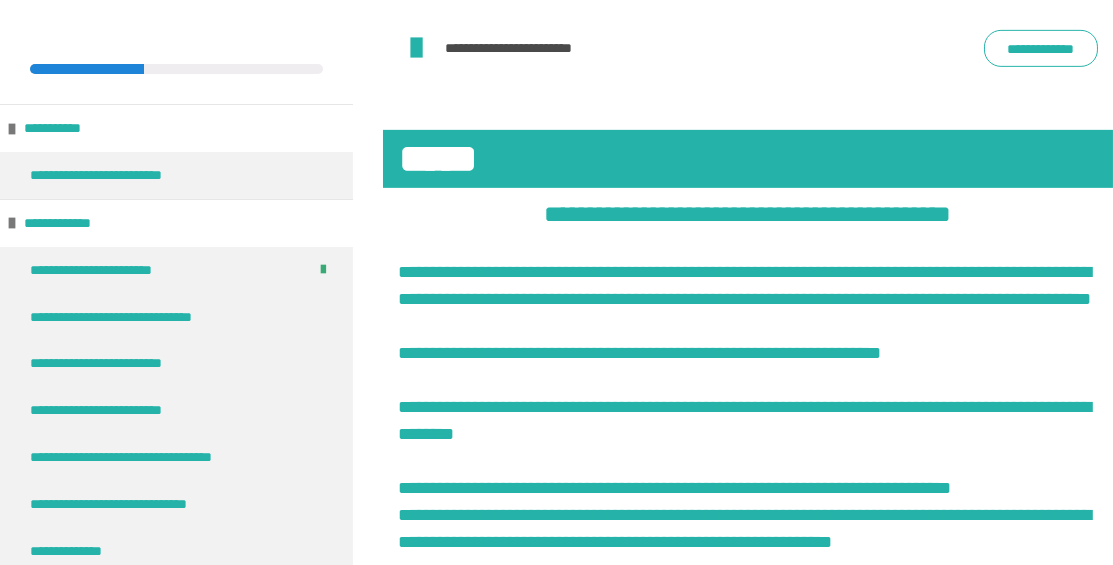 scroll, scrollTop: 3446, scrollLeft: 0, axis: vertical 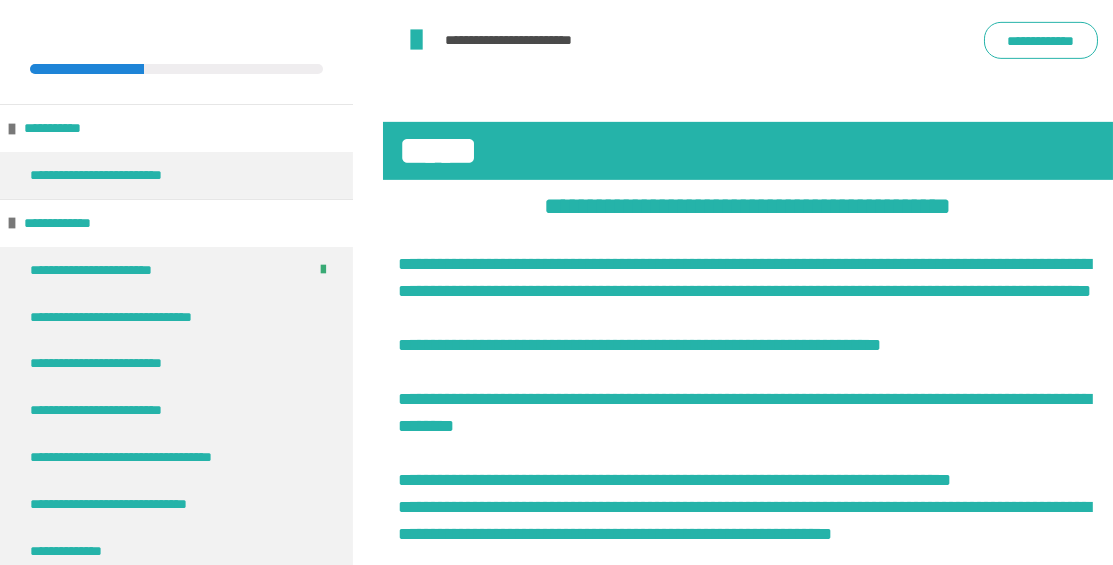 click on "**********" at bounding box center (1041, 40) 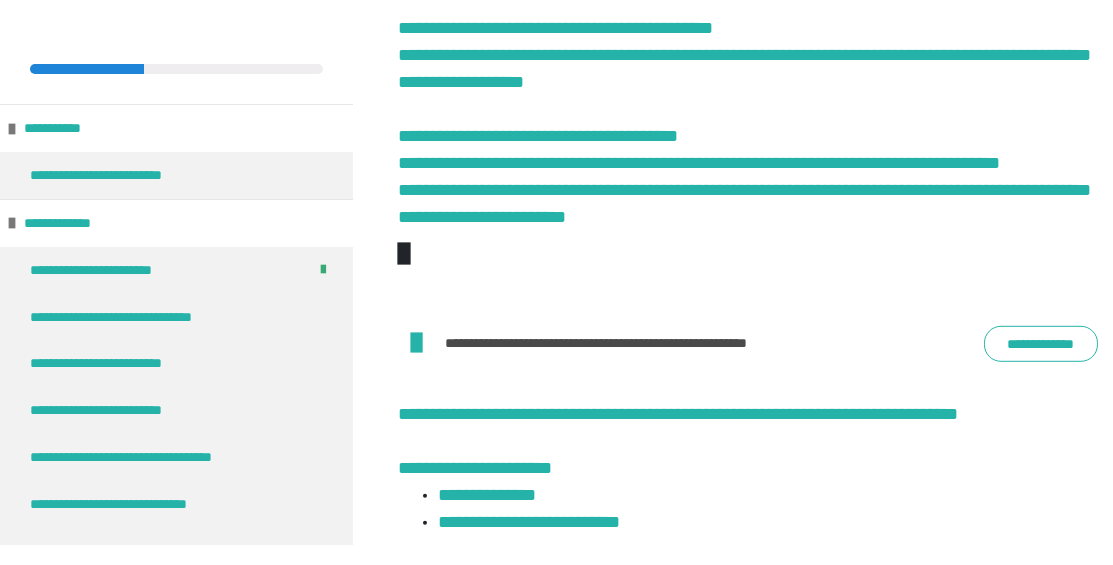scroll, scrollTop: 4490, scrollLeft: 0, axis: vertical 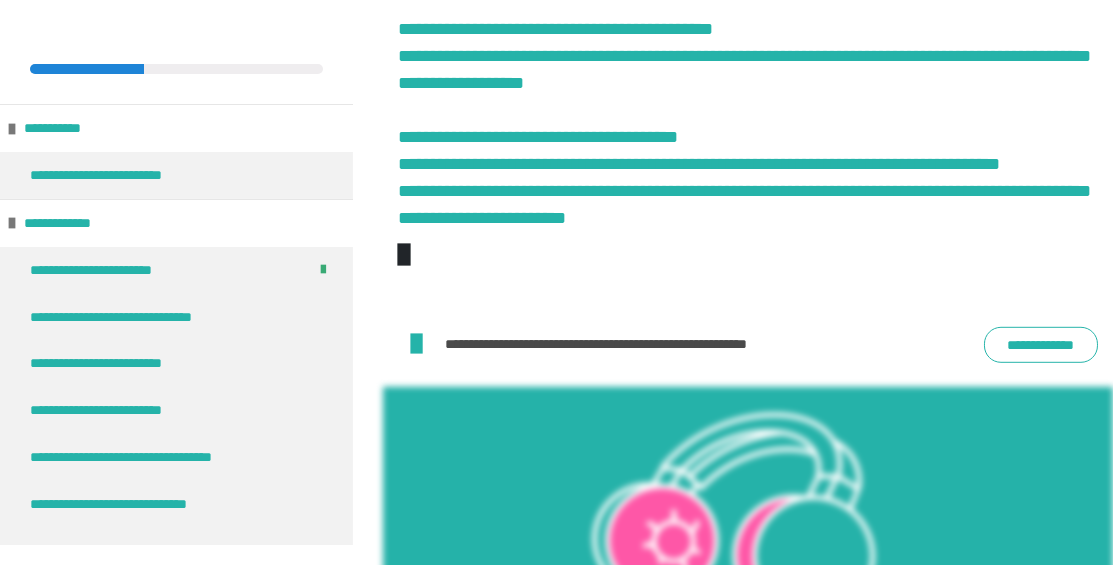 click on "**********" at bounding box center (1044, -195) 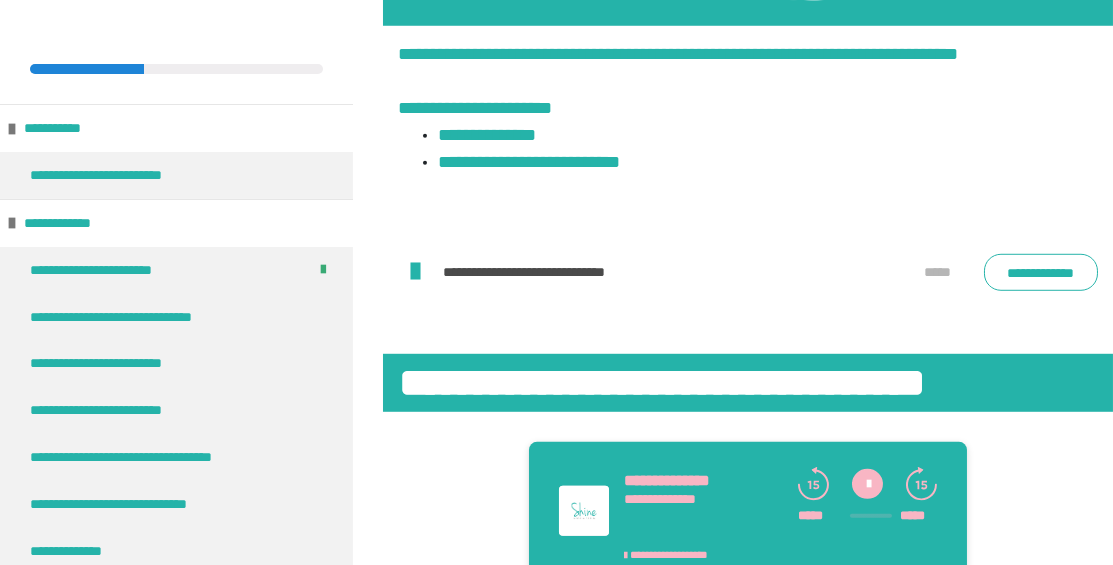 scroll, scrollTop: 5106, scrollLeft: 0, axis: vertical 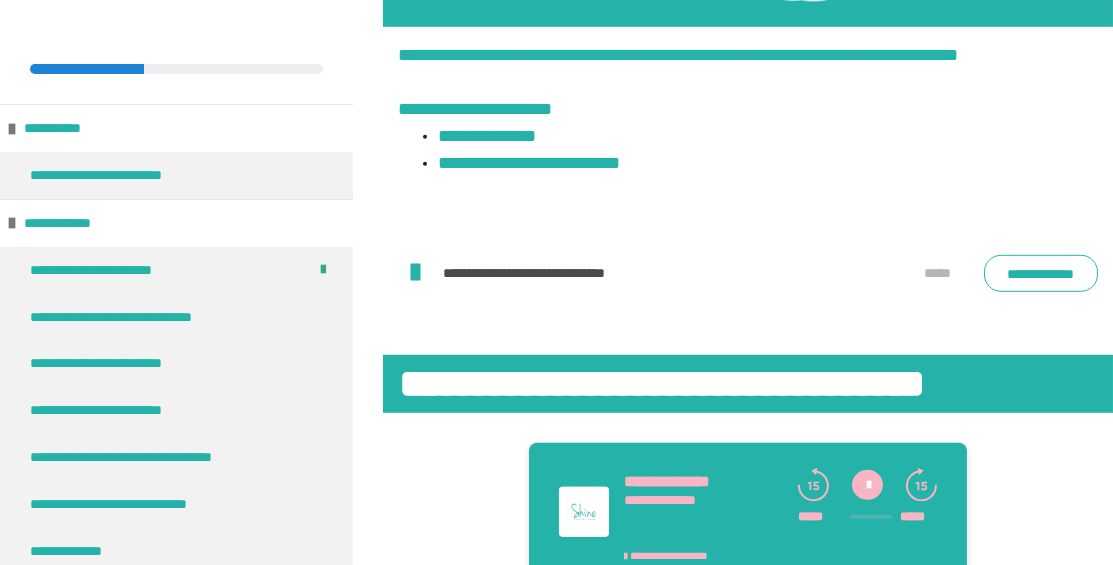 click on "**********" at bounding box center [1041, -271] 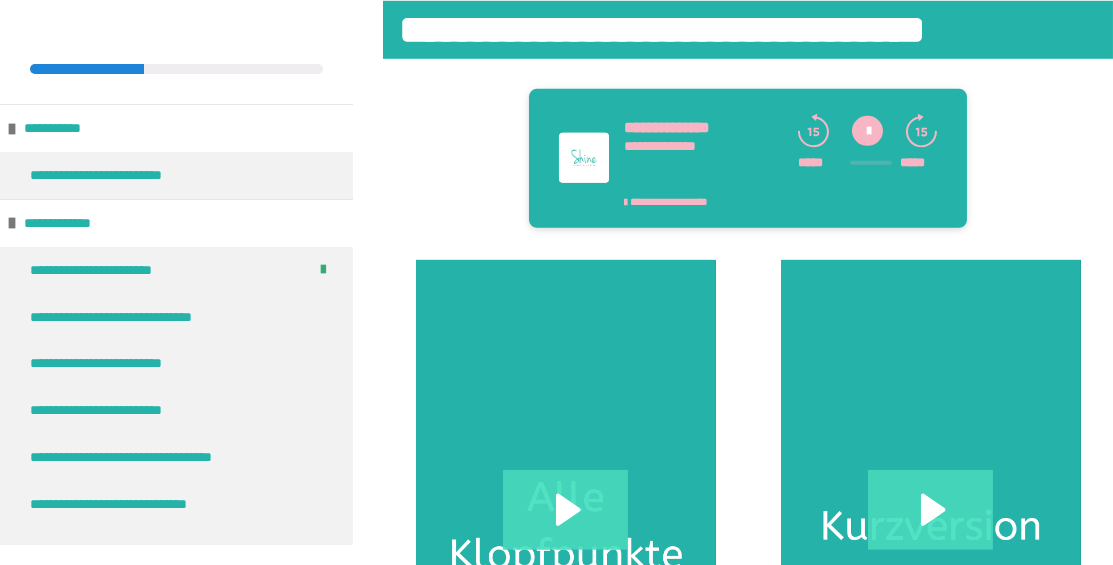 scroll, scrollTop: 5465, scrollLeft: 0, axis: vertical 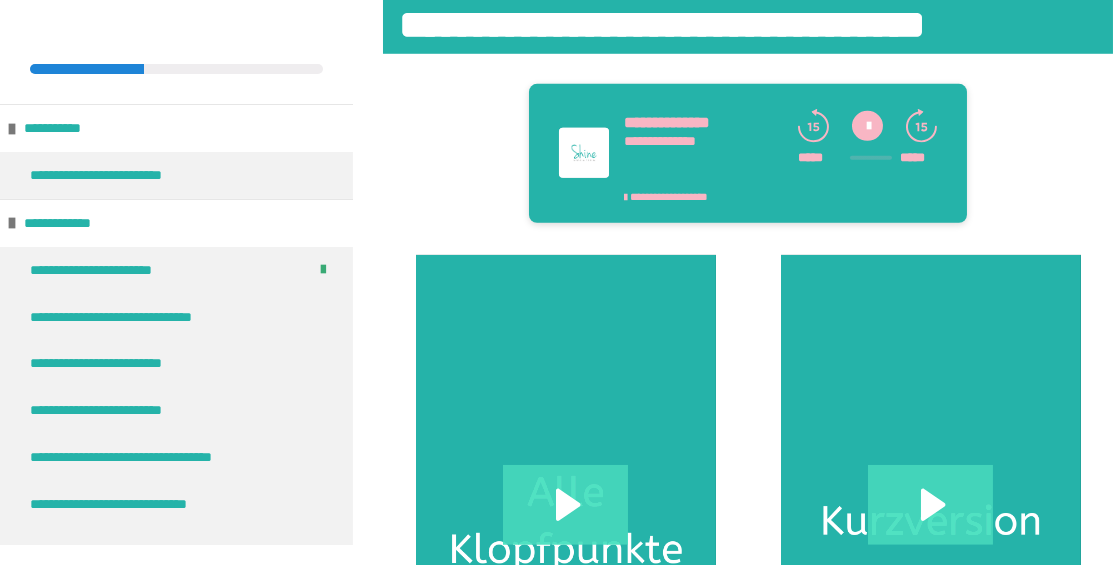 click on "**********" at bounding box center [1041, -86] 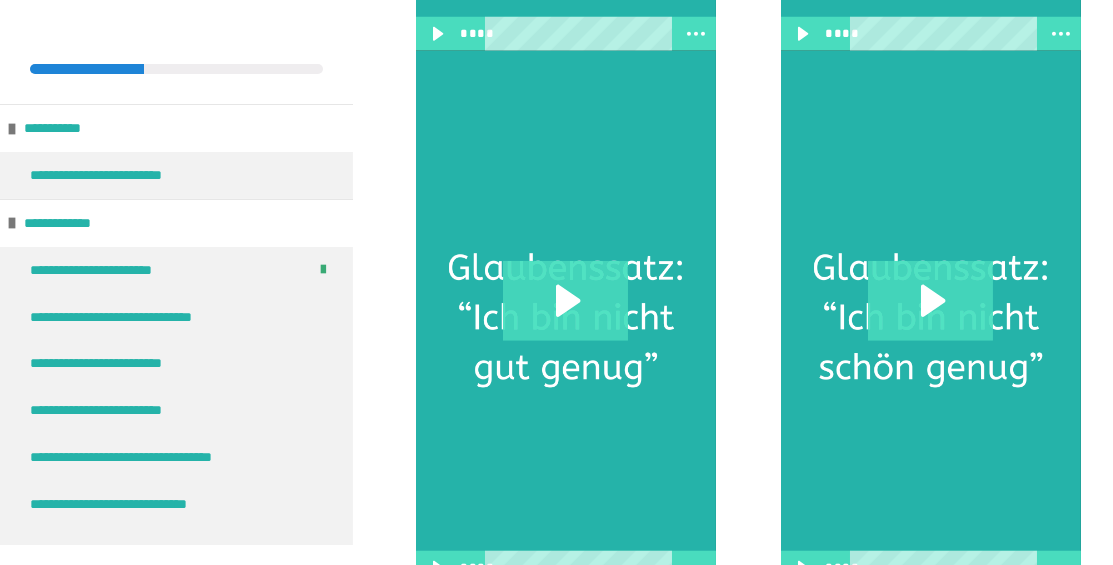 scroll, scrollTop: 6219, scrollLeft: 0, axis: vertical 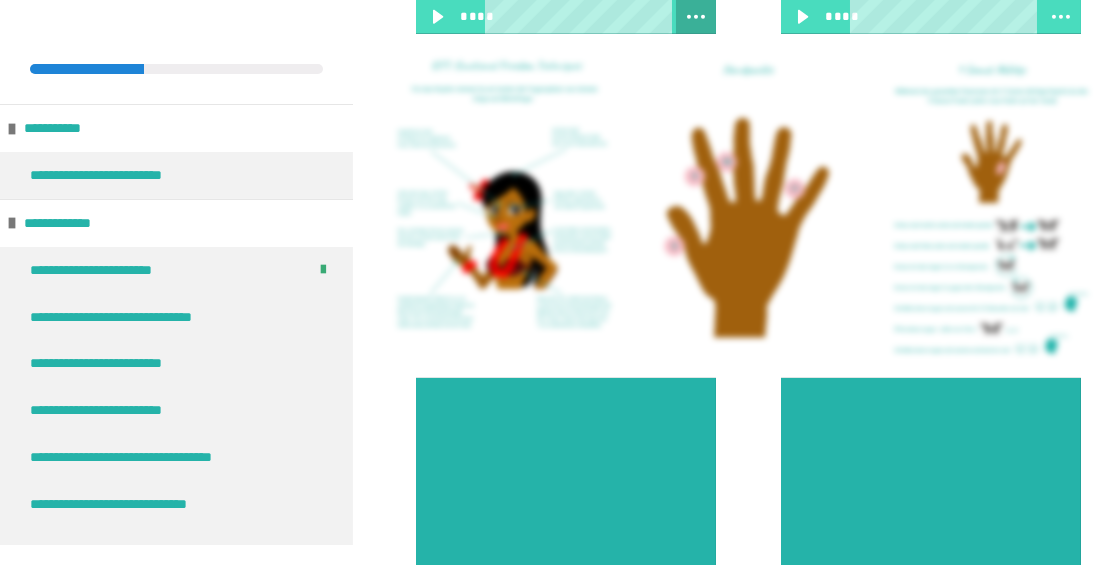 click 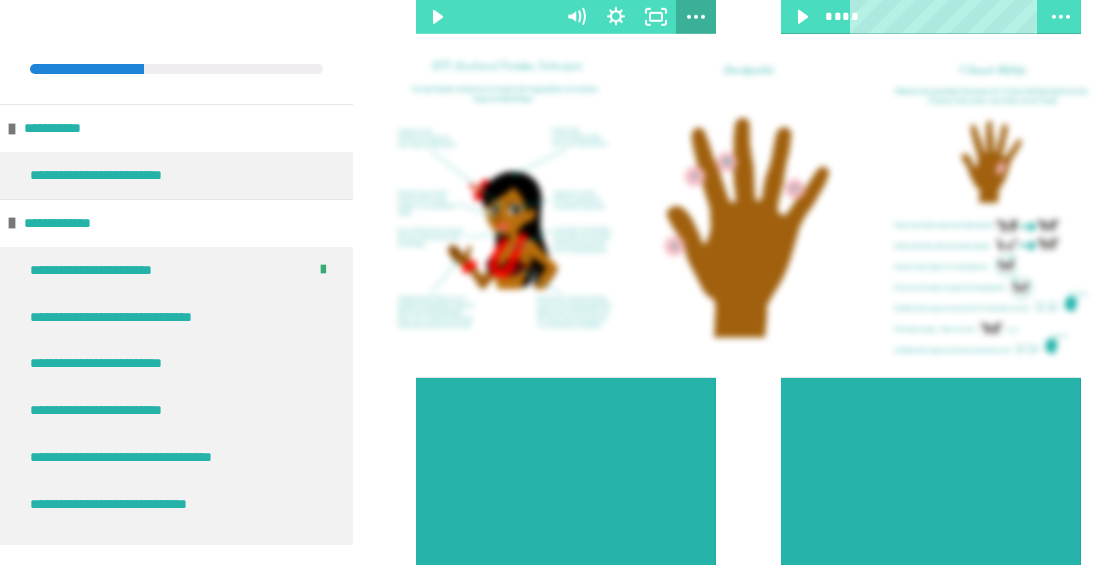 click 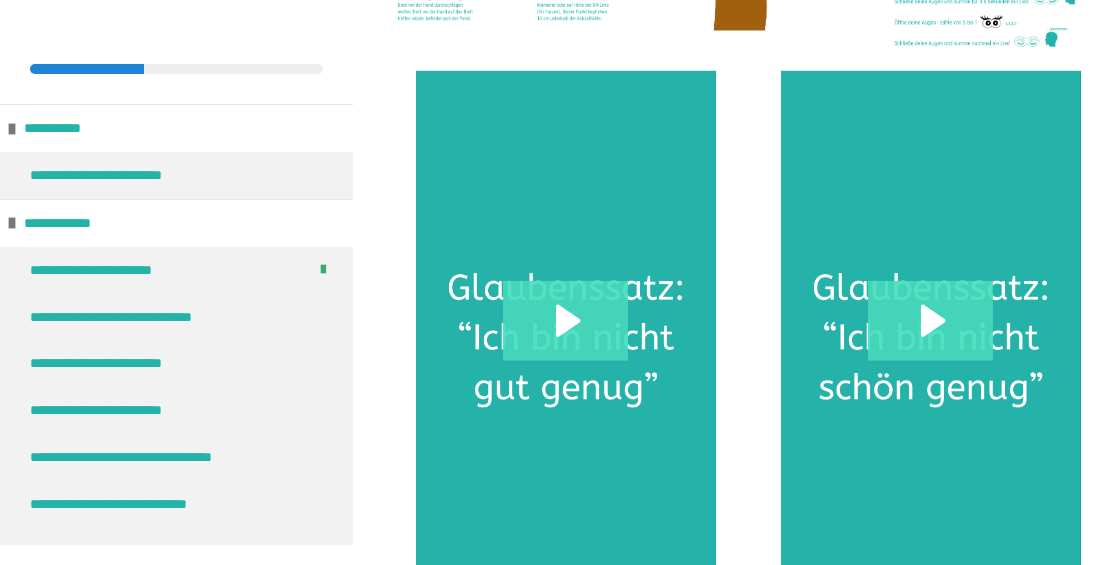 scroll, scrollTop: 6529, scrollLeft: 0, axis: vertical 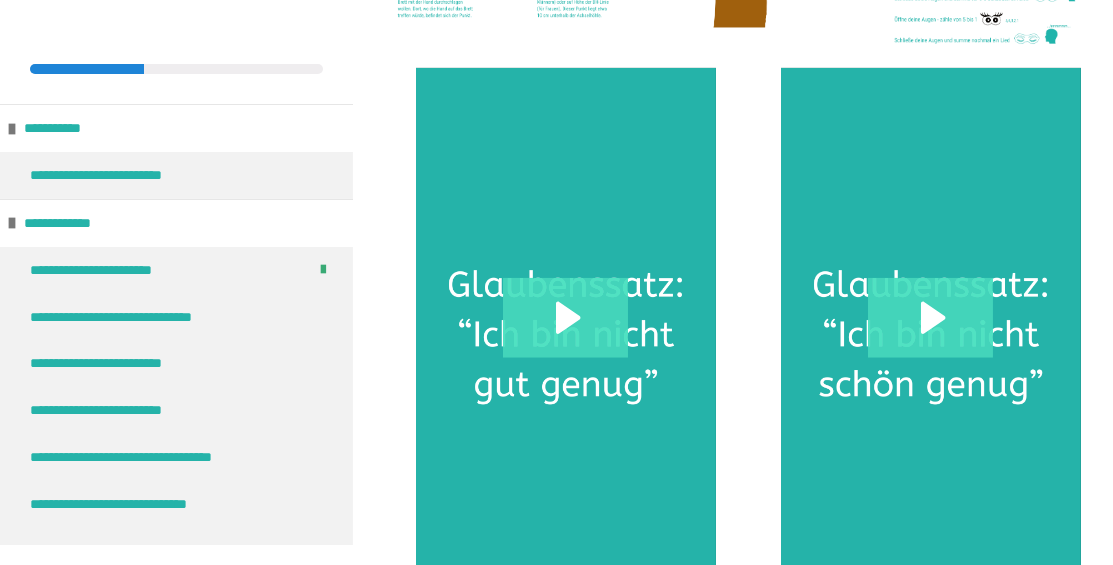 click at bounding box center [504, -104] 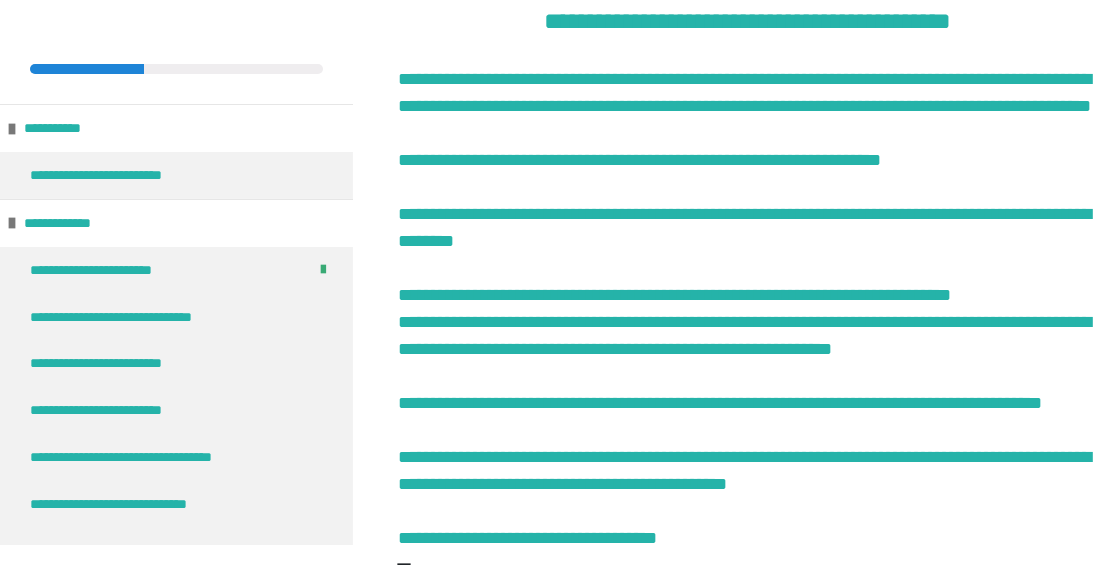 scroll, scrollTop: 3474, scrollLeft: 0, axis: vertical 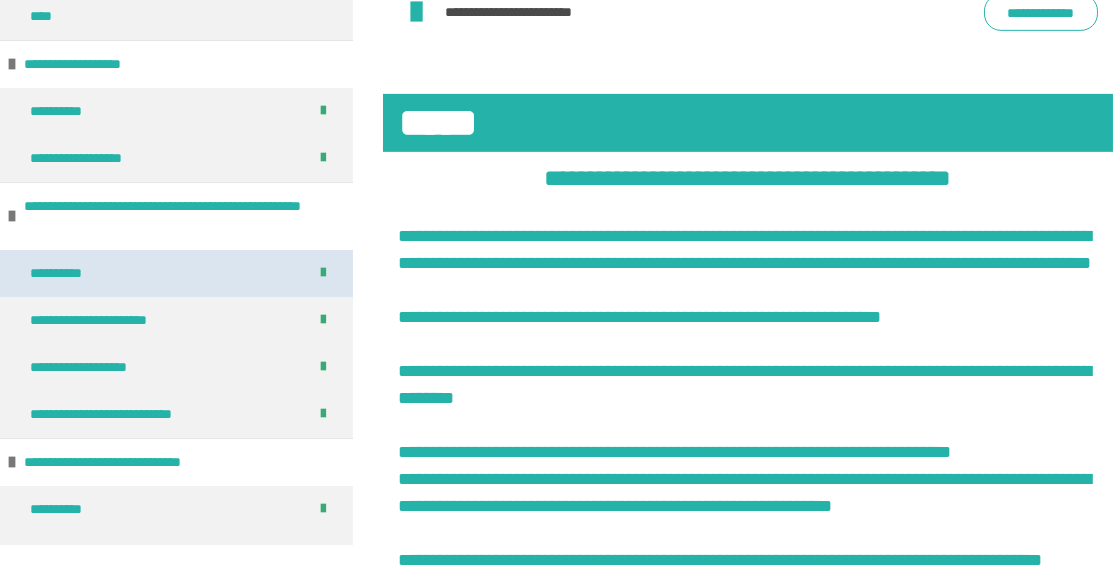 click on "**********" at bounding box center (176, 273) 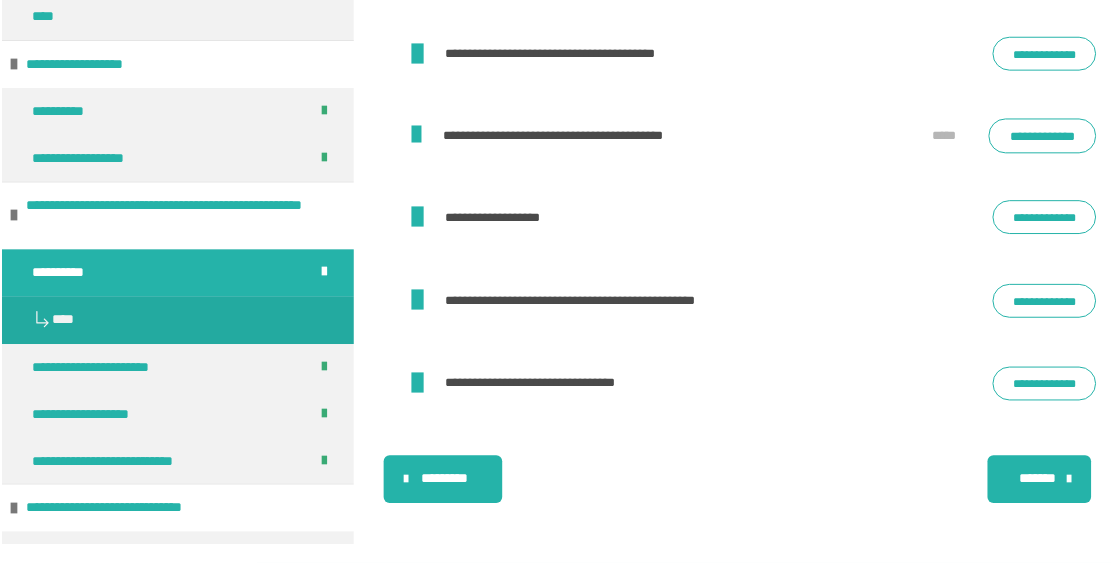scroll, scrollTop: 6078, scrollLeft: 0, axis: vertical 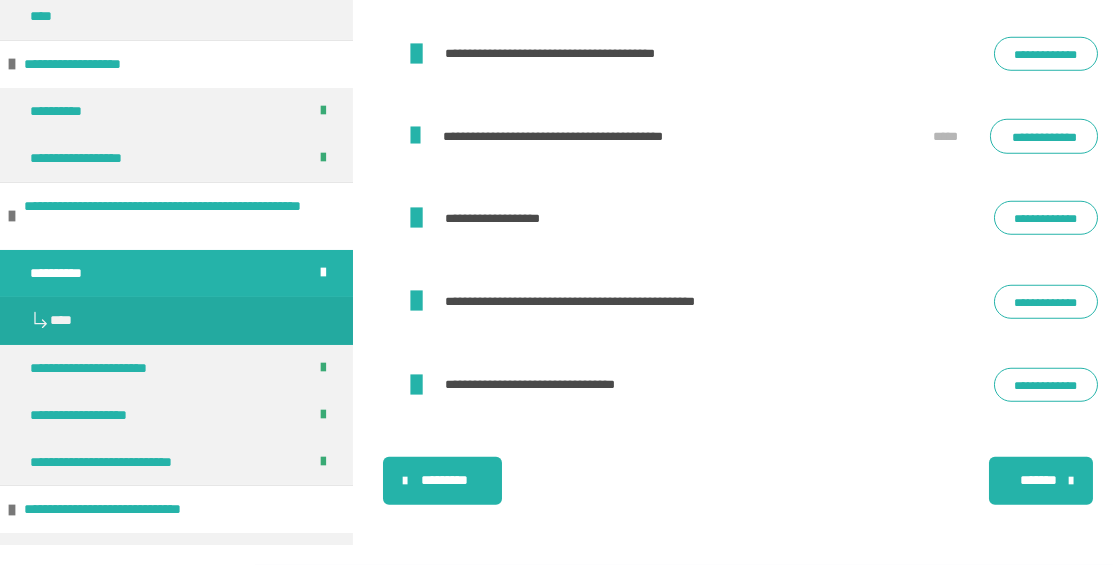 click on "**********" at bounding box center [1046, 385] 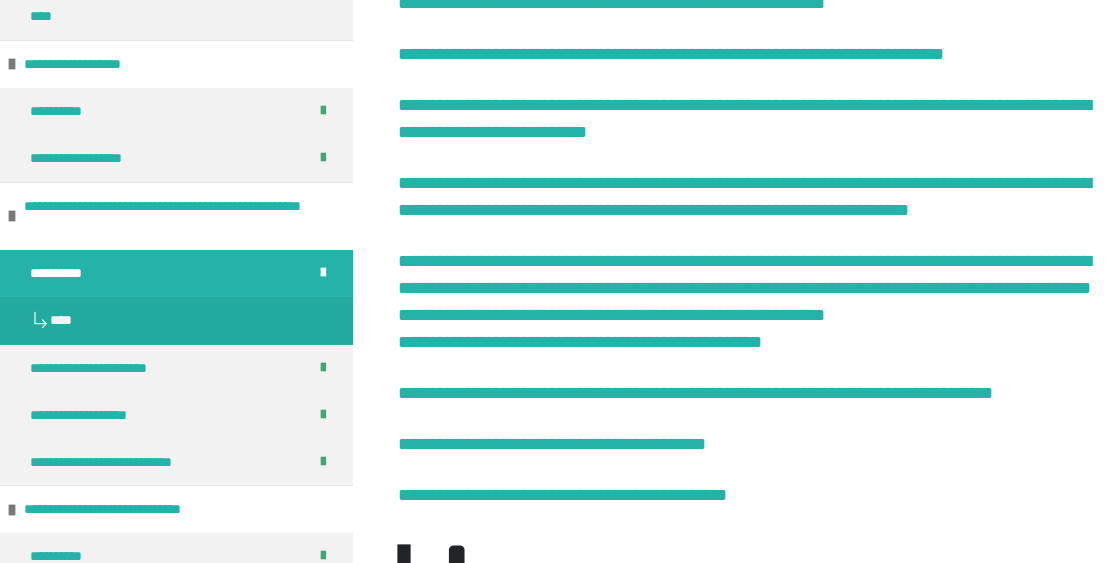 scroll, scrollTop: 2850, scrollLeft: 0, axis: vertical 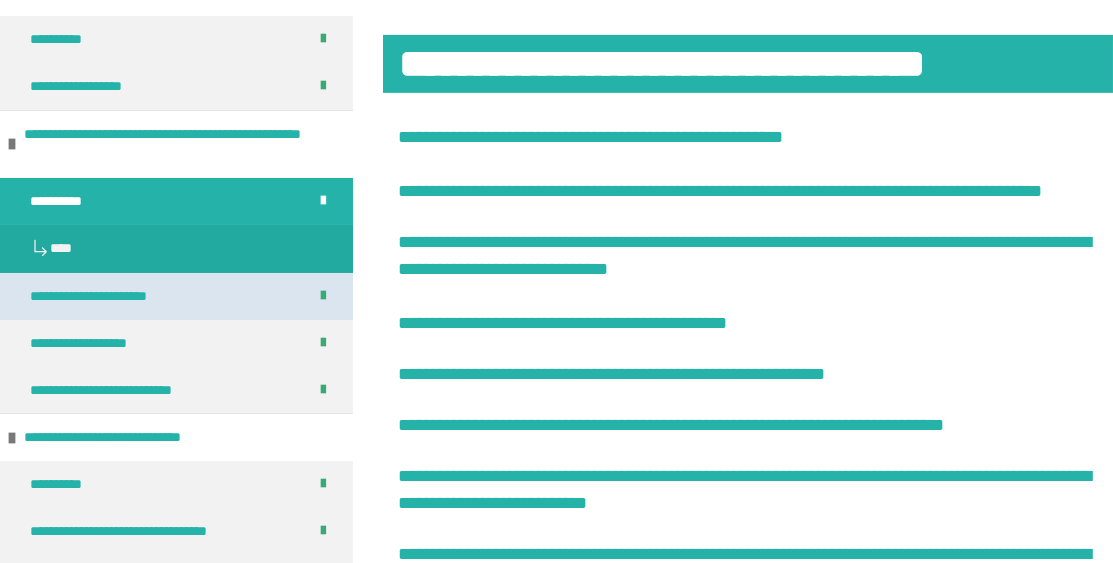 click on "**********" at bounding box center (176, 296) 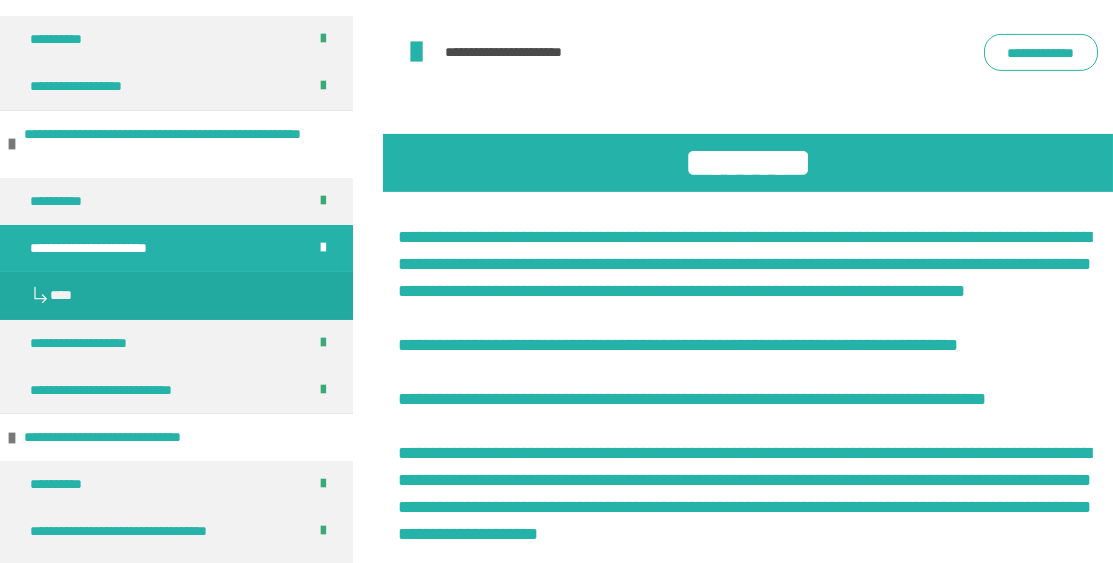 scroll, scrollTop: 2900, scrollLeft: 0, axis: vertical 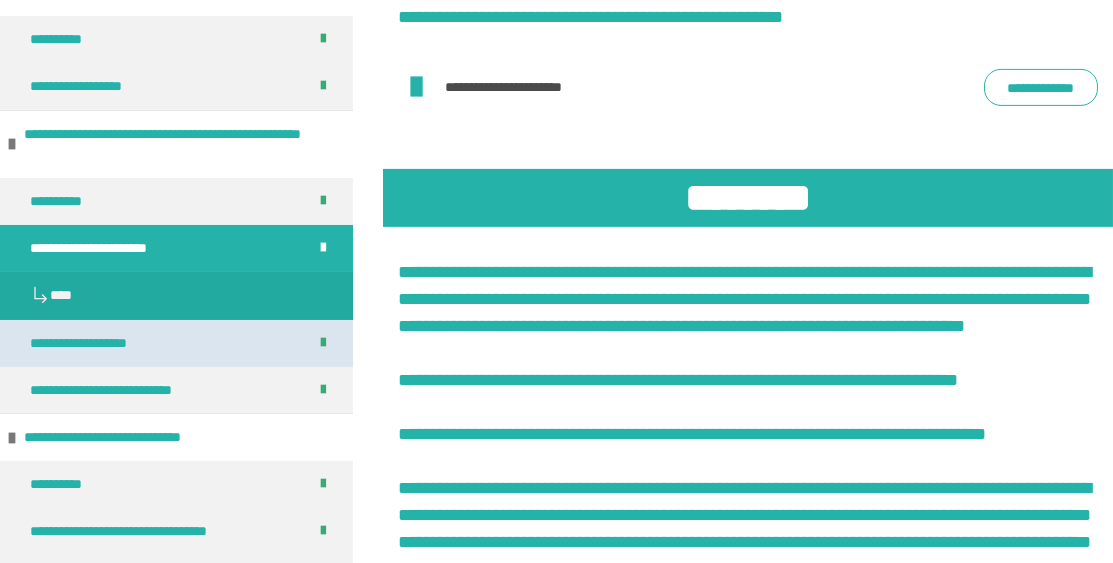 click on "**********" at bounding box center (176, 343) 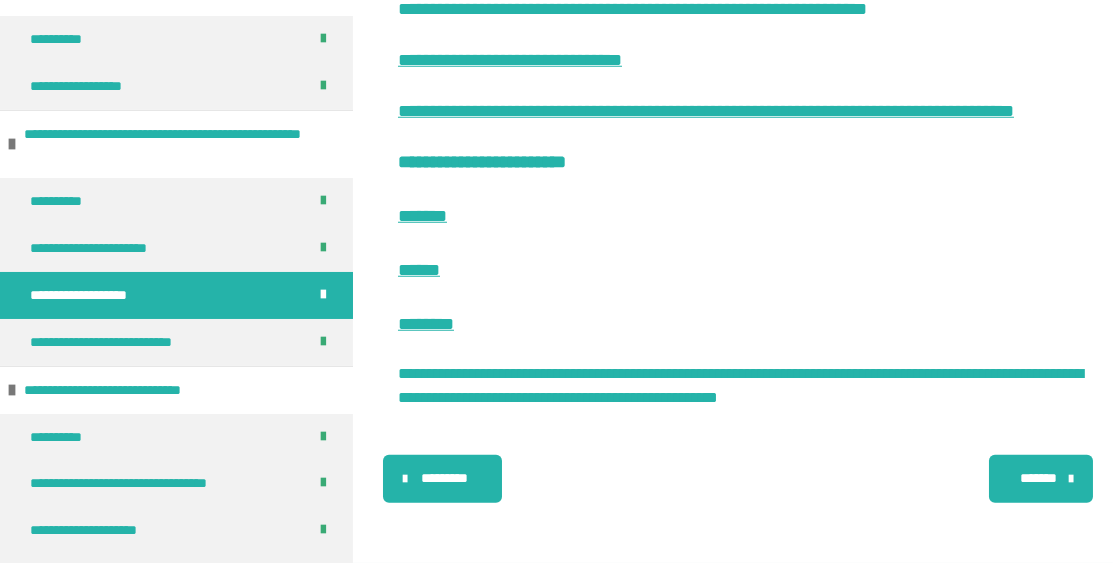 scroll, scrollTop: 7035, scrollLeft: 0, axis: vertical 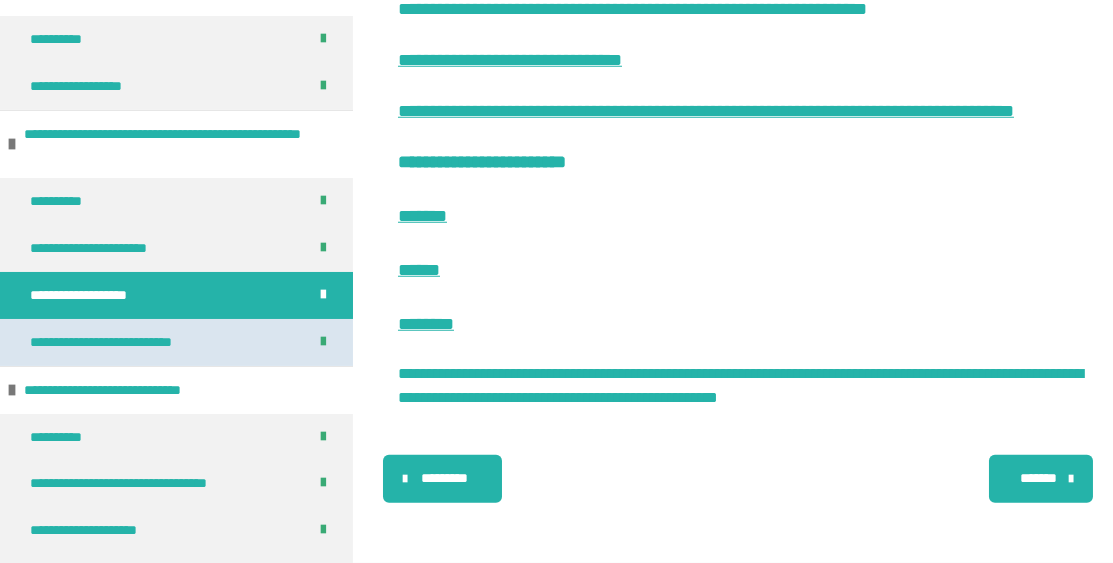 click on "**********" at bounding box center [176, 342] 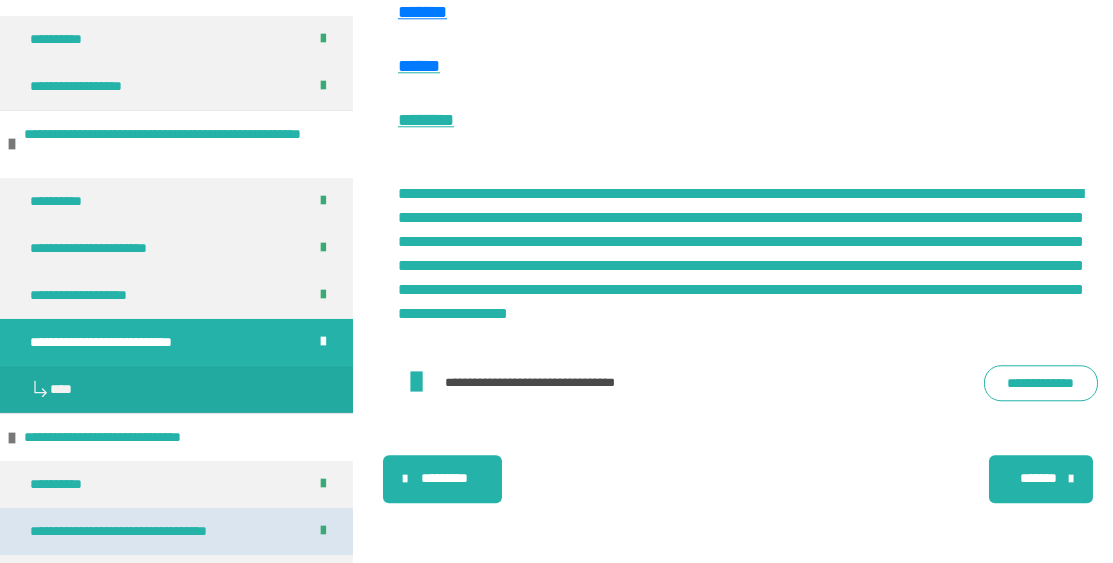 scroll, scrollTop: 19461, scrollLeft: 0, axis: vertical 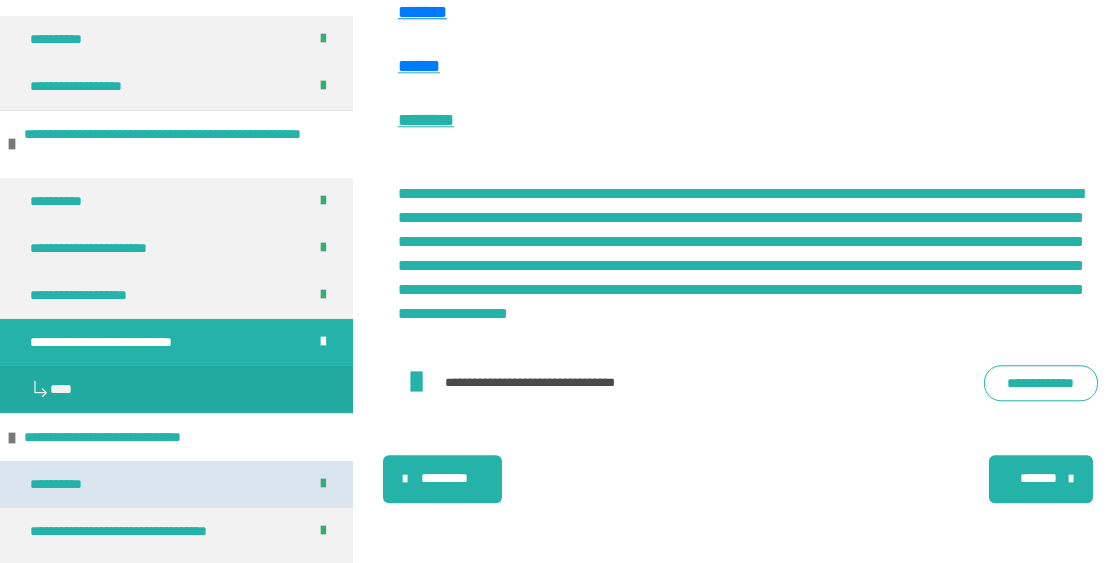 click on "**********" at bounding box center (176, 484) 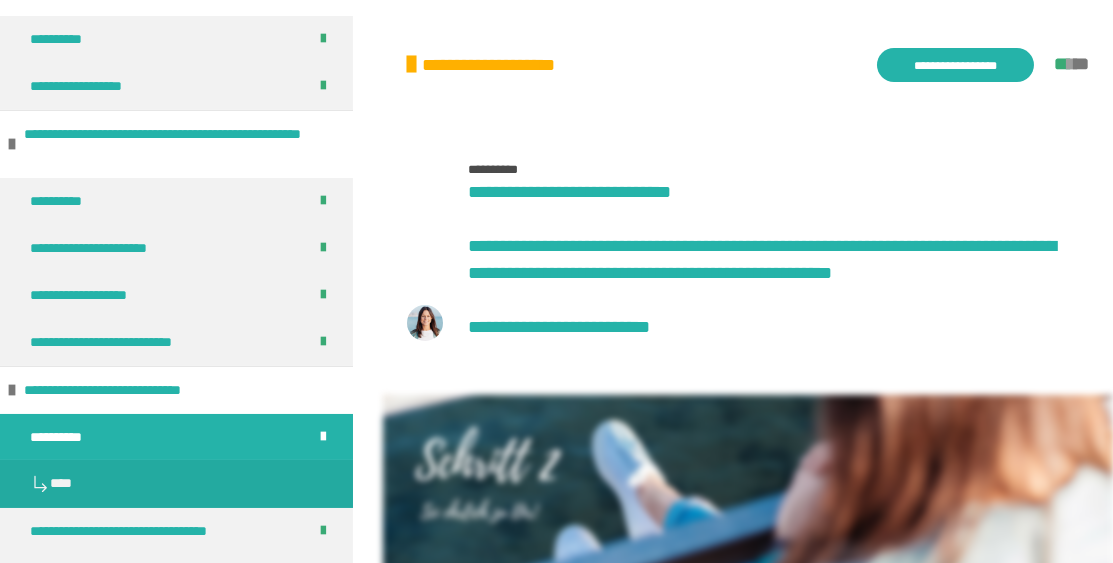scroll, scrollTop: 391, scrollLeft: 0, axis: vertical 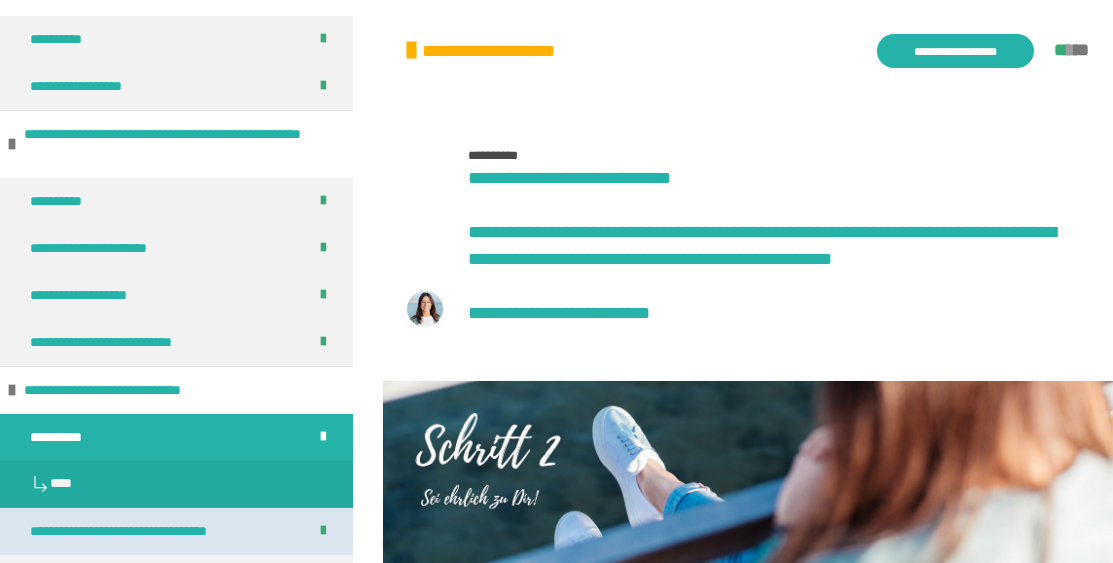click on "**********" at bounding box center [149, 531] 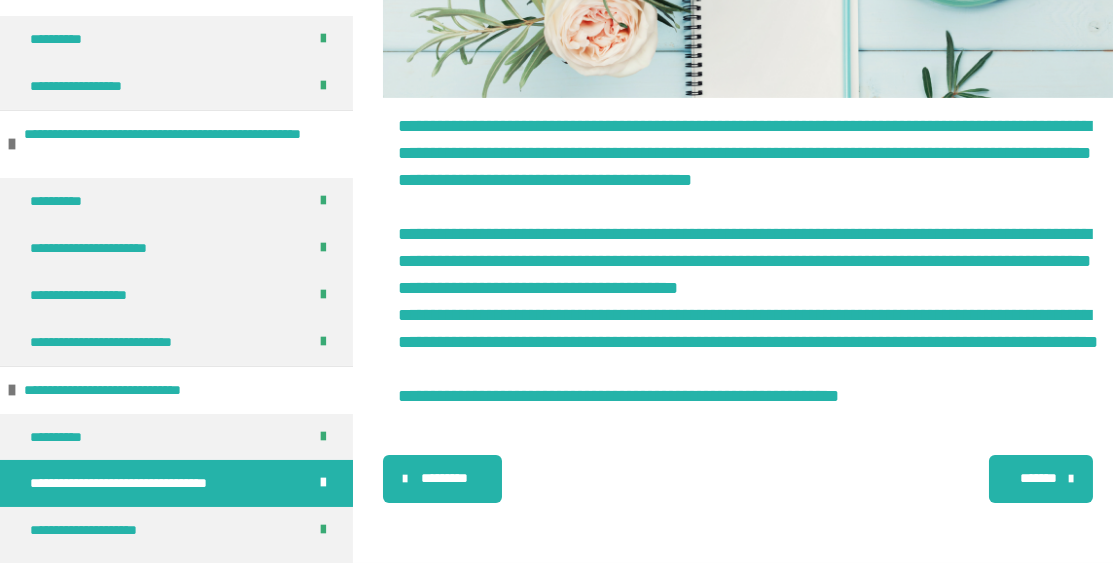 scroll, scrollTop: 2877, scrollLeft: 0, axis: vertical 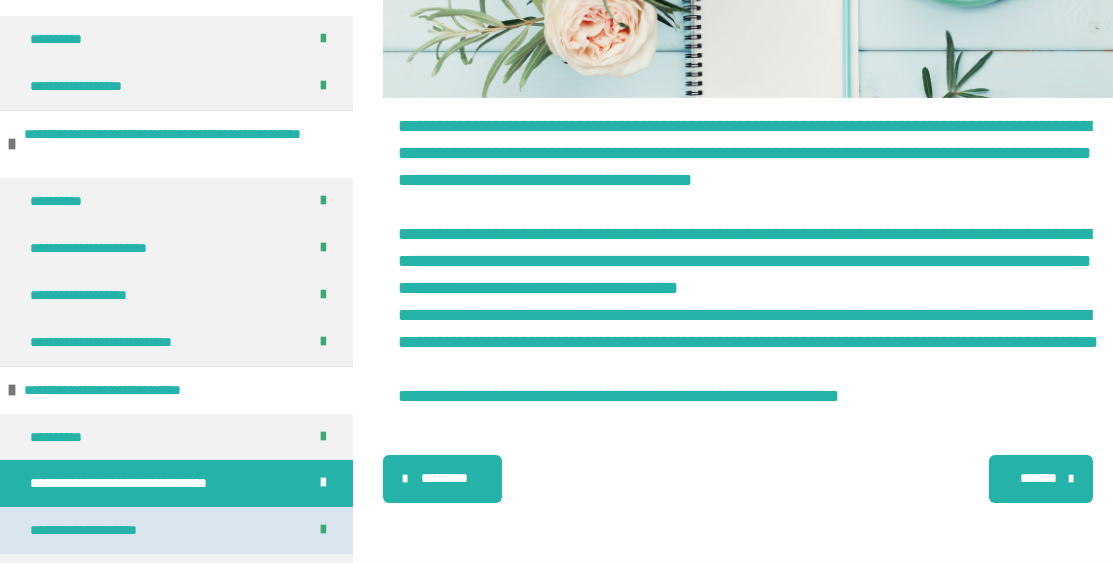 click on "**********" at bounding box center [176, 530] 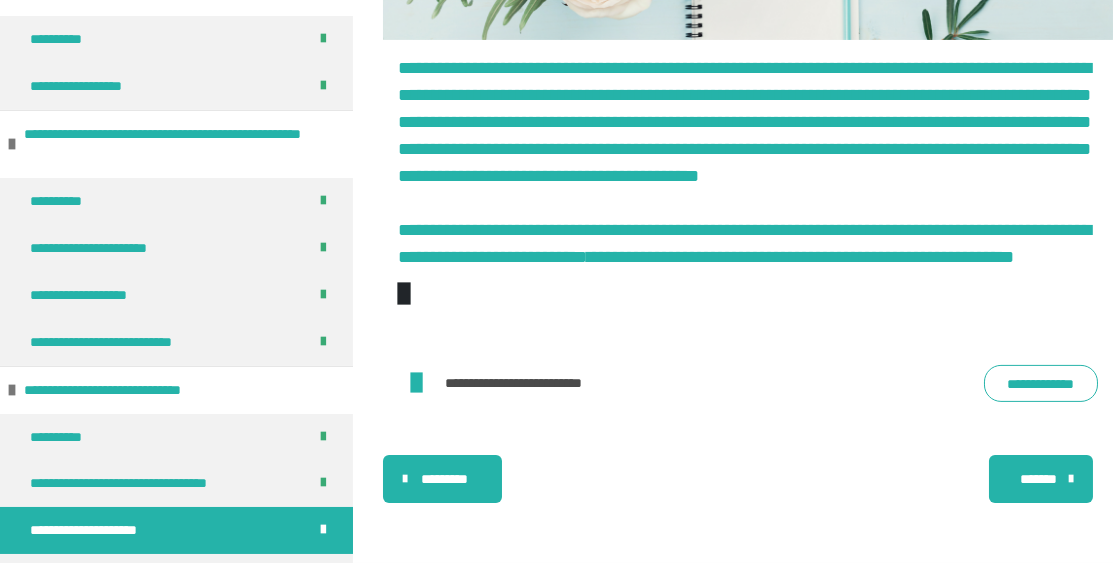 scroll, scrollTop: 2502, scrollLeft: 0, axis: vertical 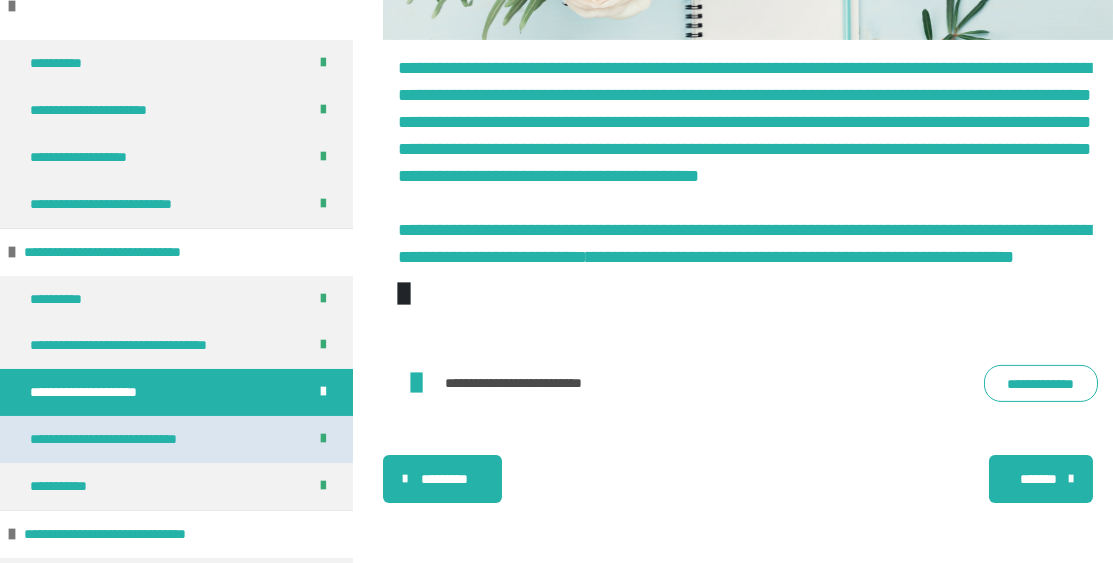 click on "**********" at bounding box center [176, 439] 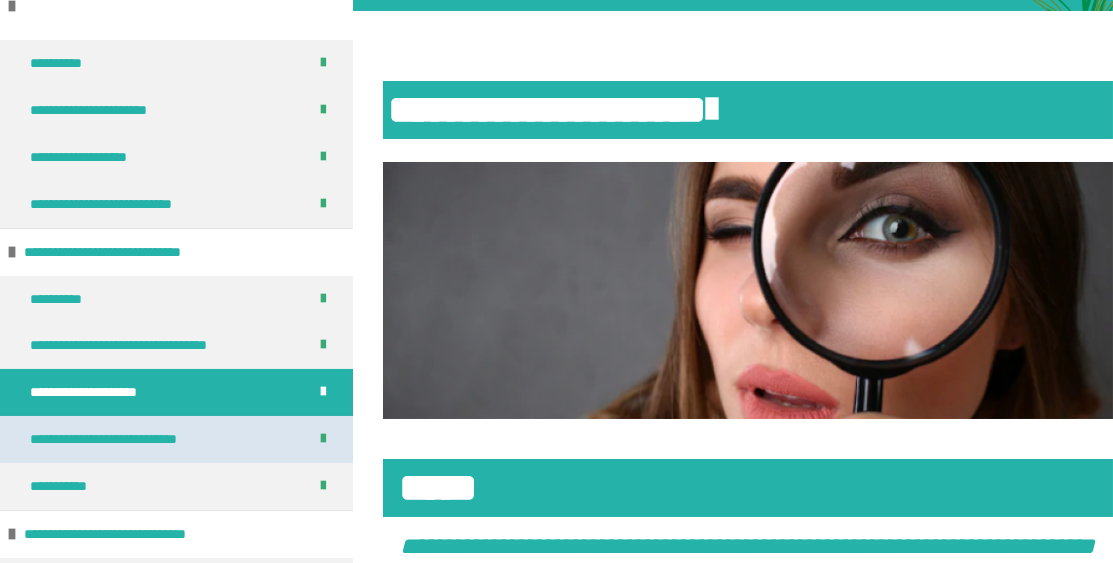 scroll, scrollTop: 980, scrollLeft: 0, axis: vertical 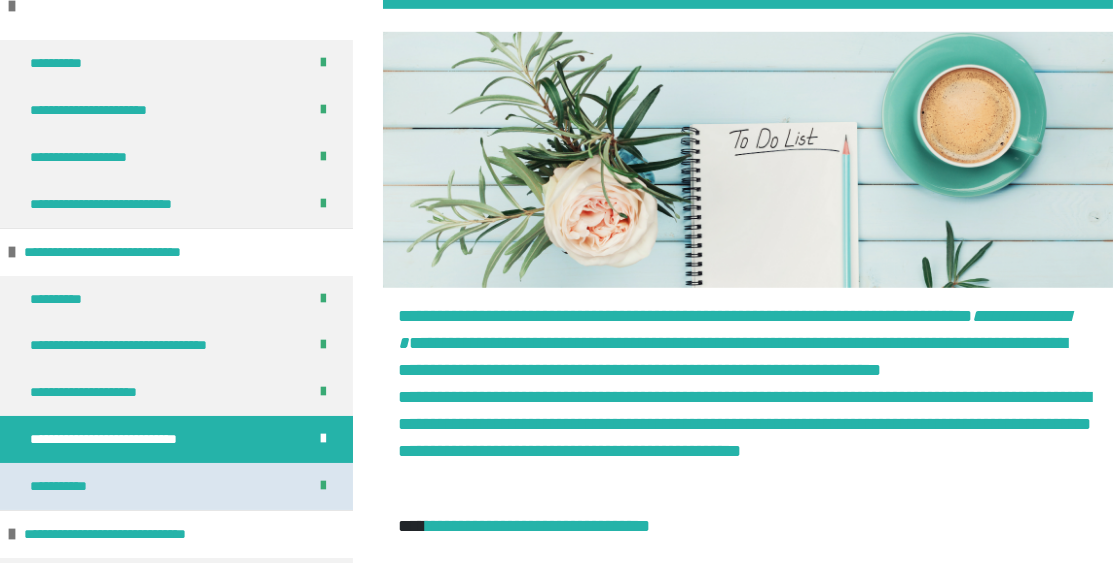 click on "**********" at bounding box center (176, 486) 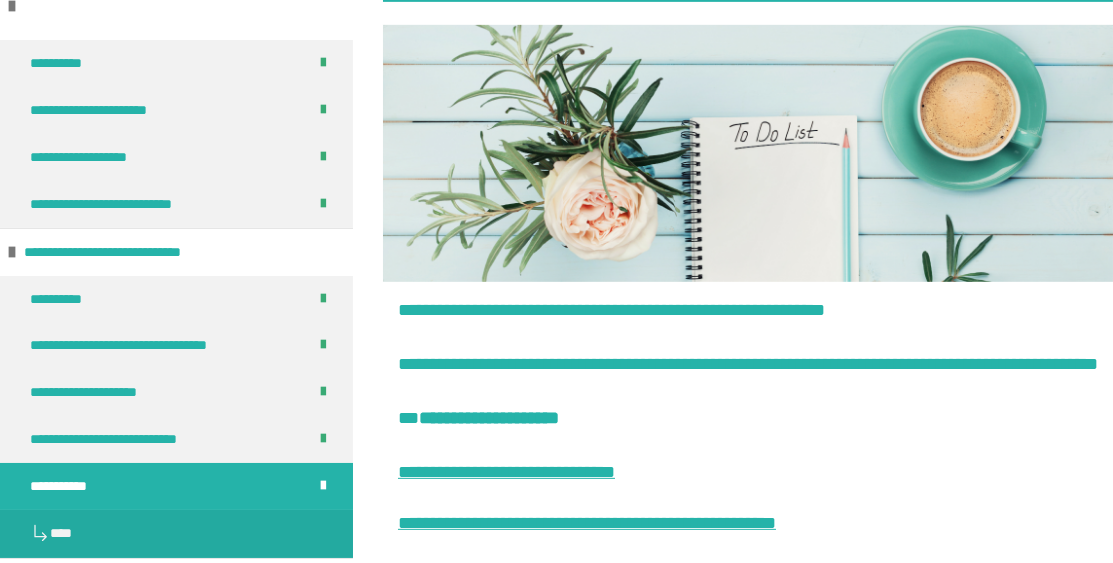 scroll, scrollTop: 3542, scrollLeft: 0, axis: vertical 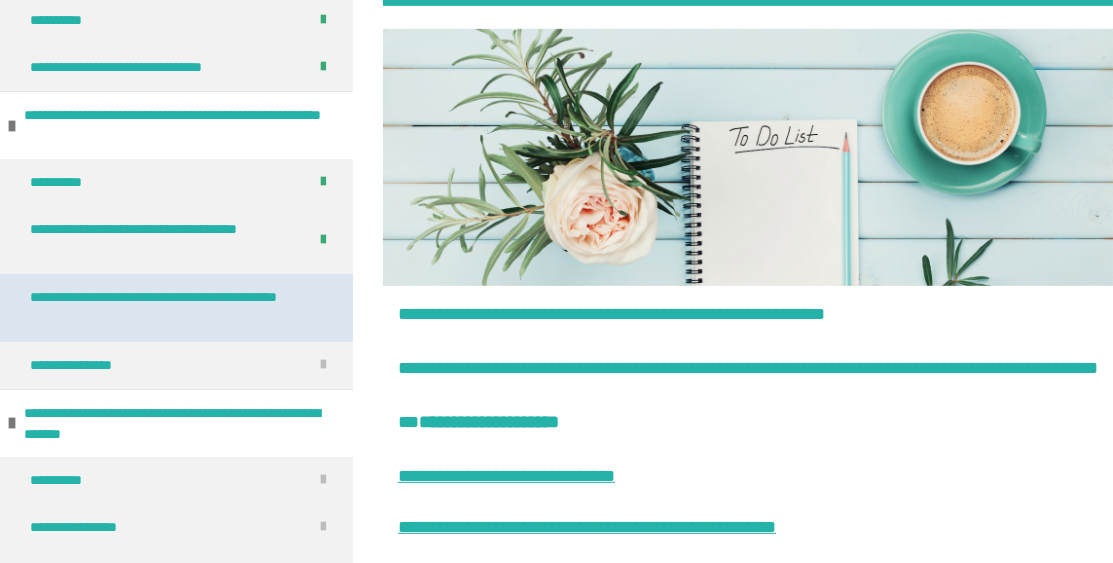 click on "**********" at bounding box center (168, 308) 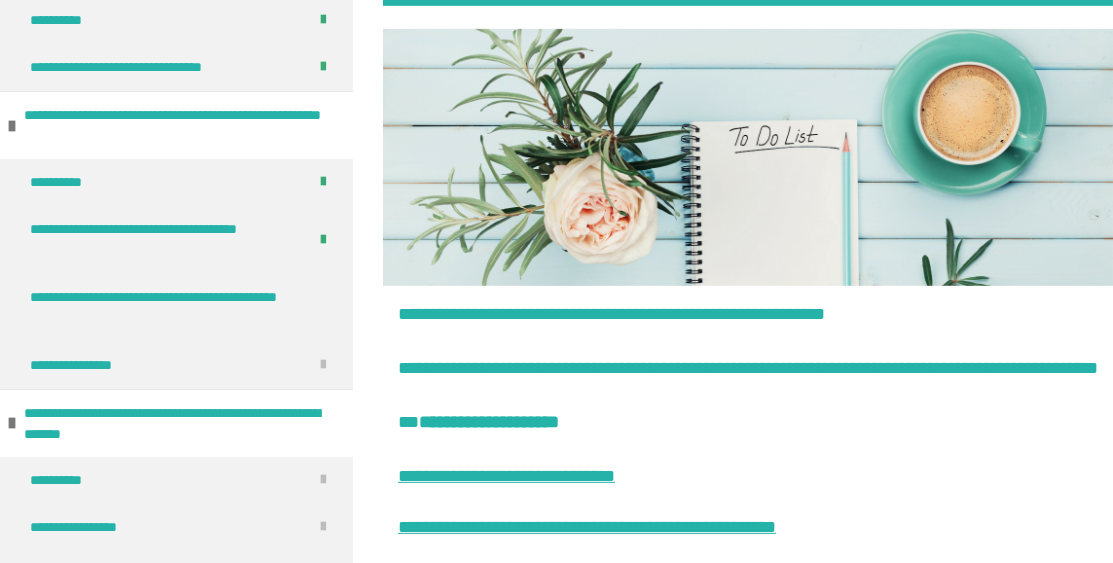 scroll, scrollTop: 360, scrollLeft: 0, axis: vertical 